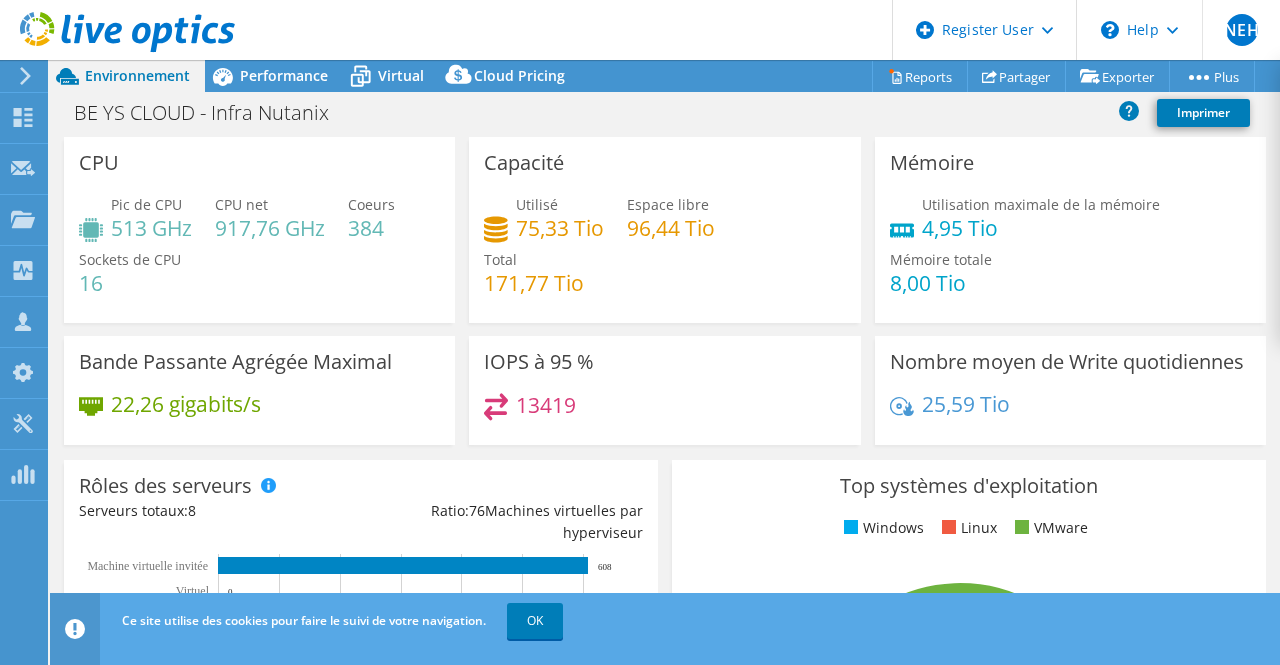 select on "USD" 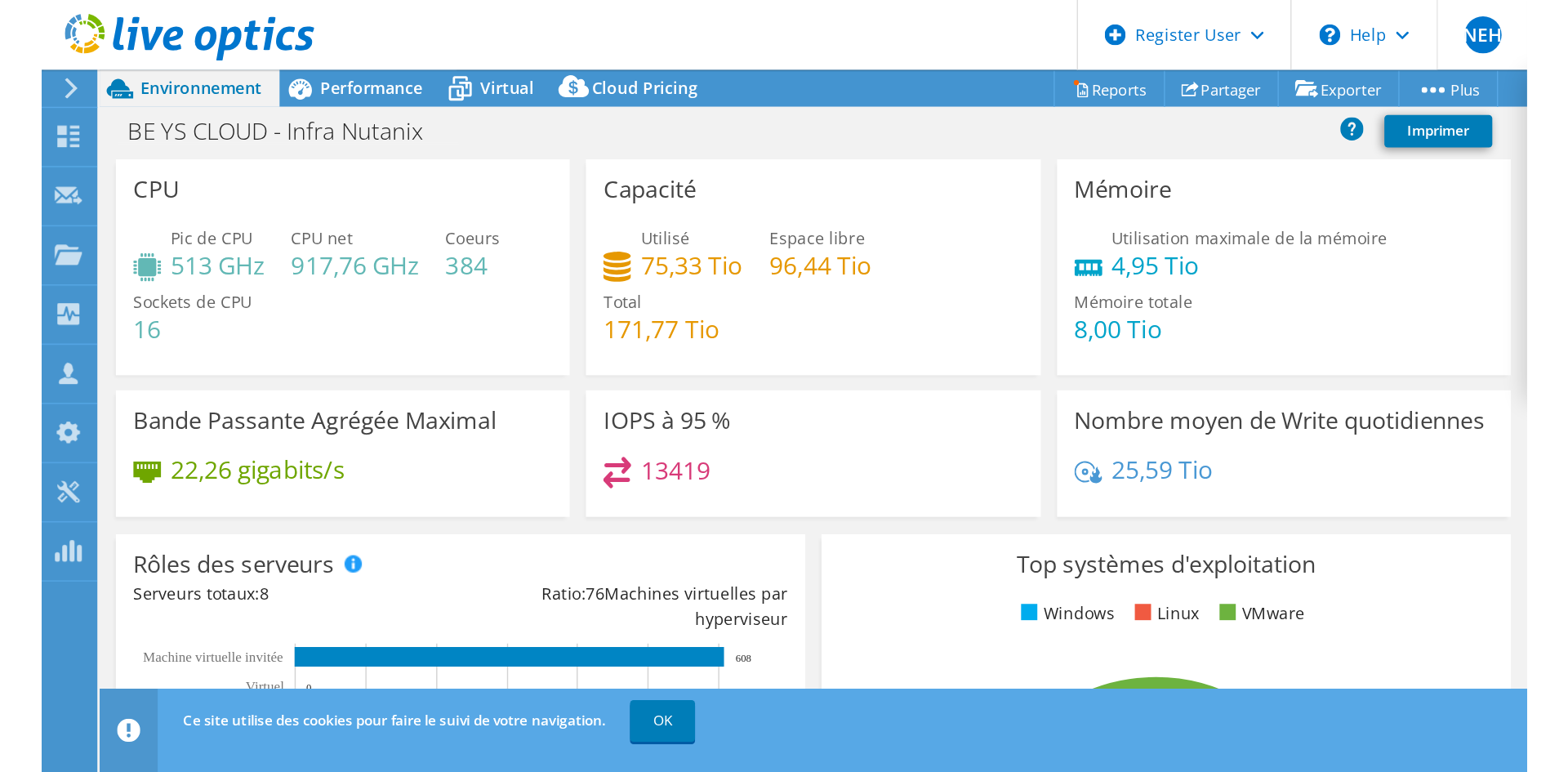 scroll, scrollTop: 0, scrollLeft: 0, axis: both 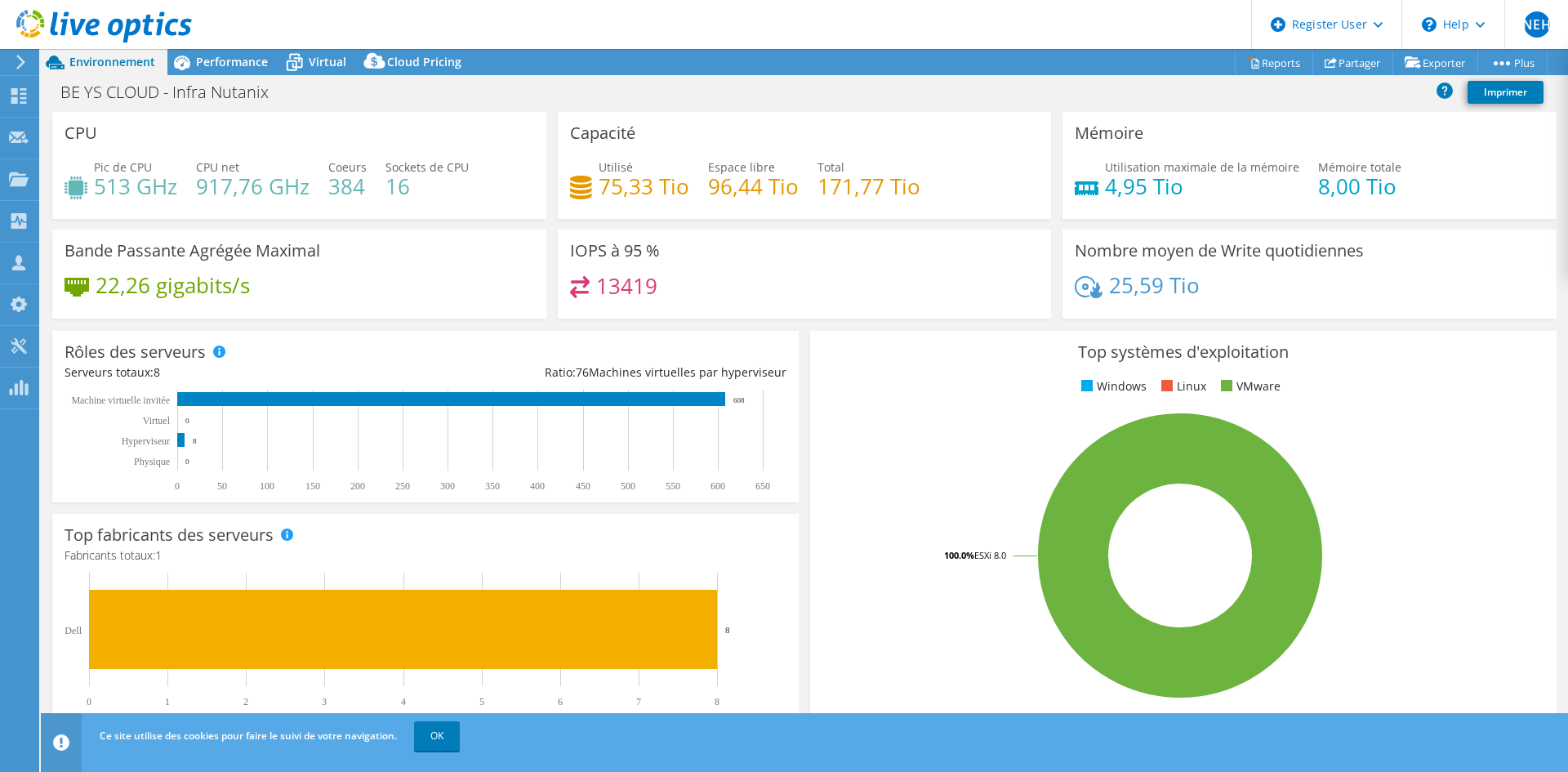click on "[NUMBER]" at bounding box center (626, 286) 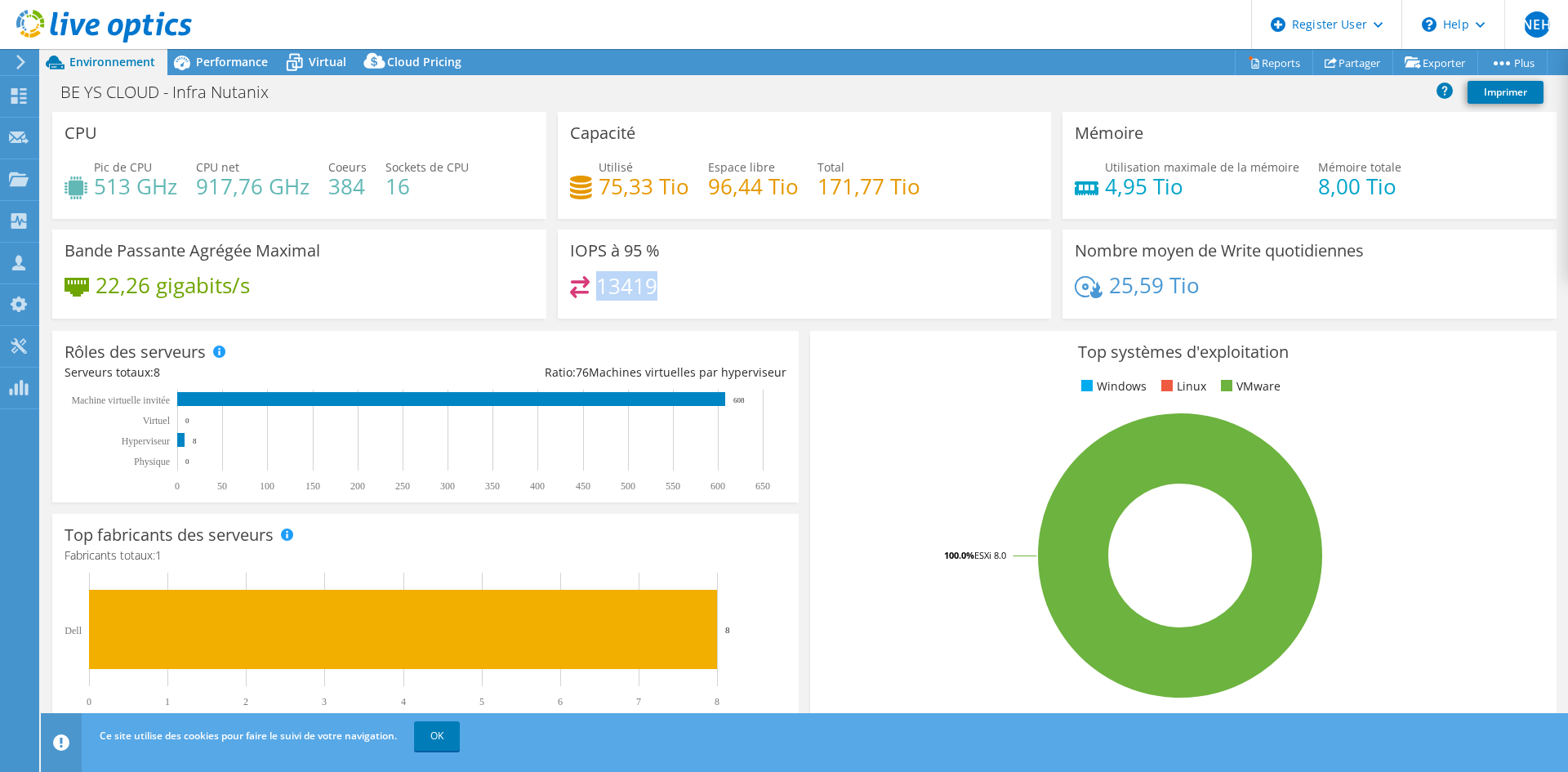 click on "[NUMBER]" at bounding box center [626, 286] 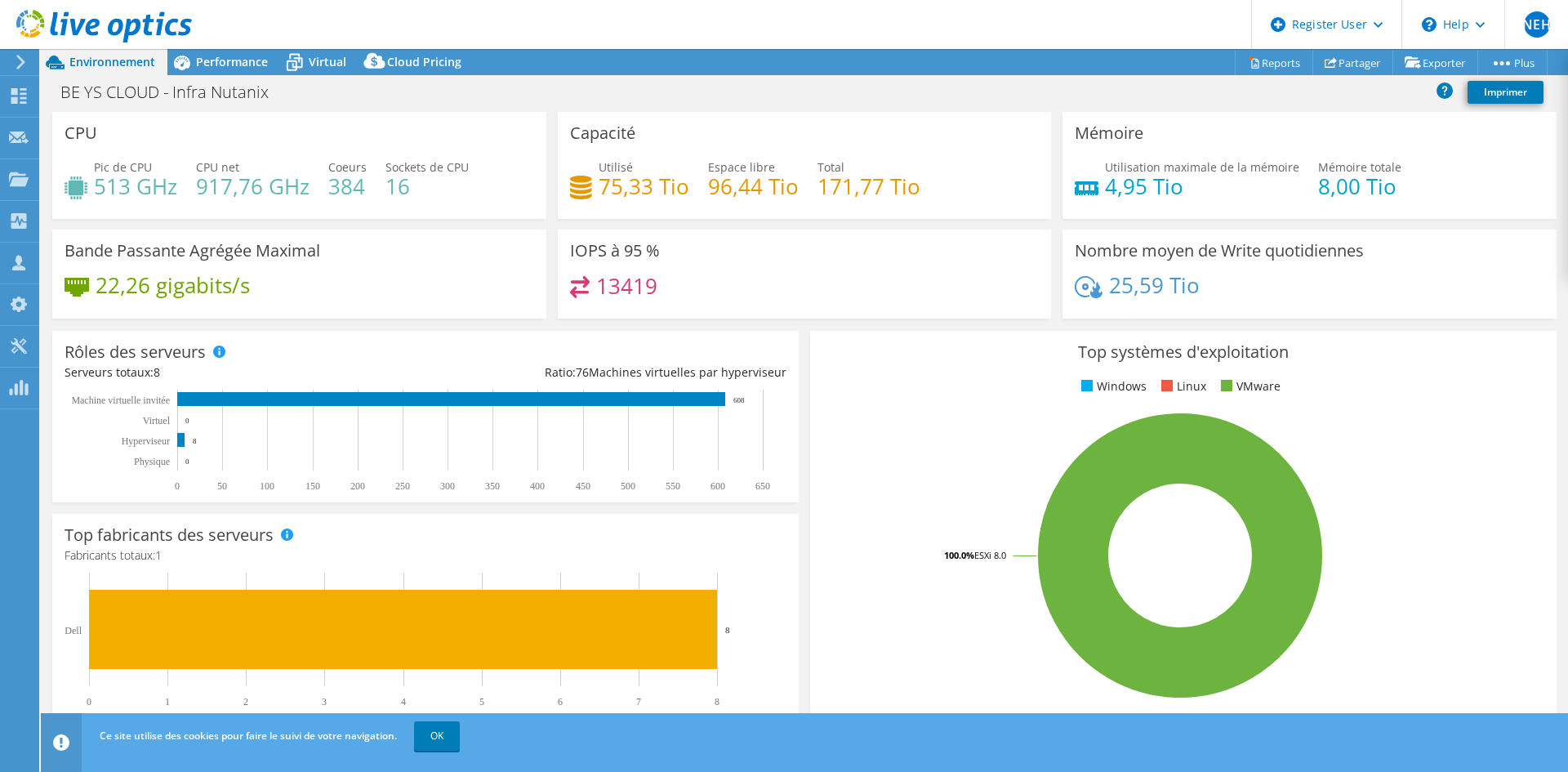 click on "[NUMBER]" at bounding box center [804, 293] 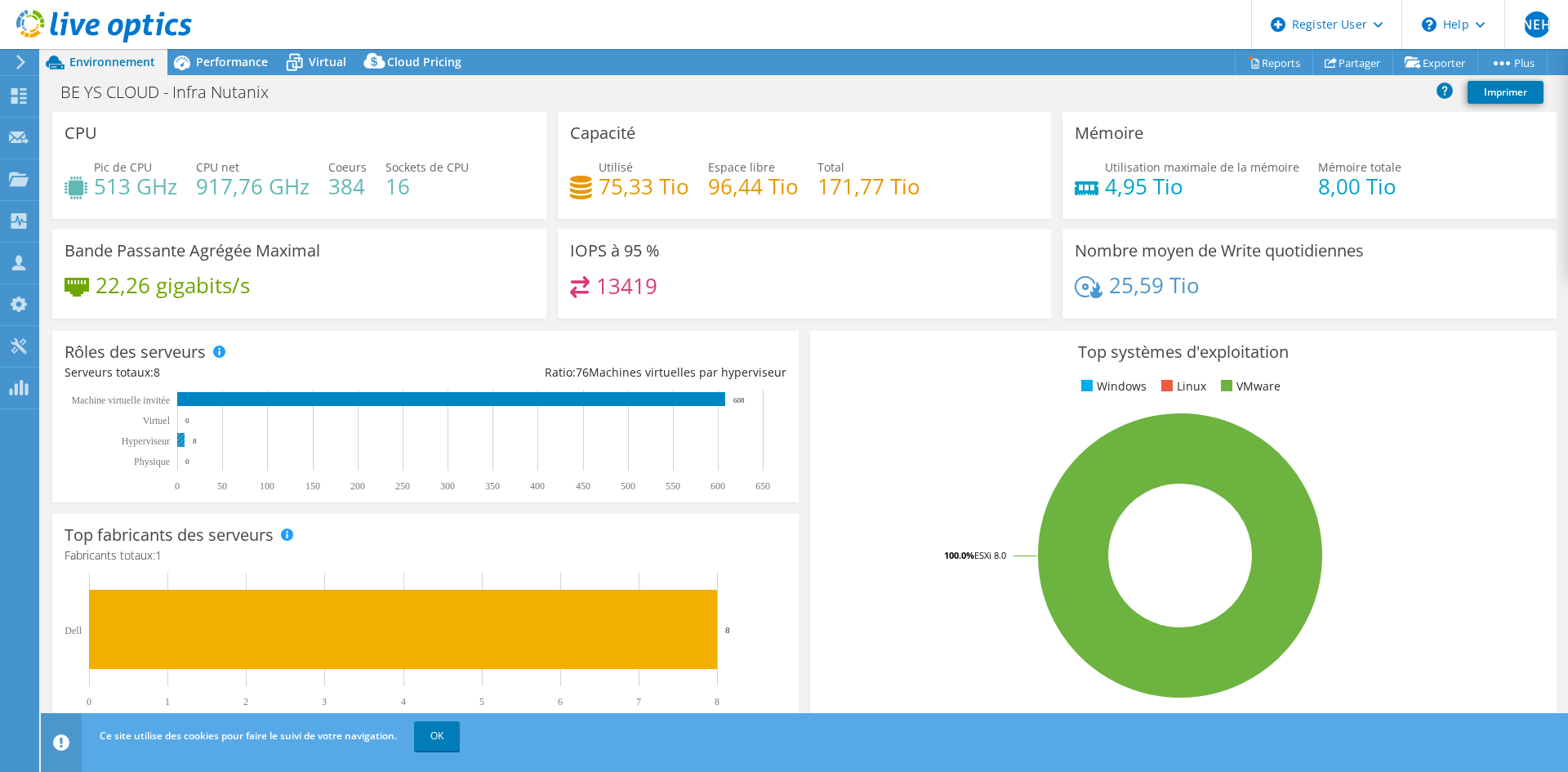 click 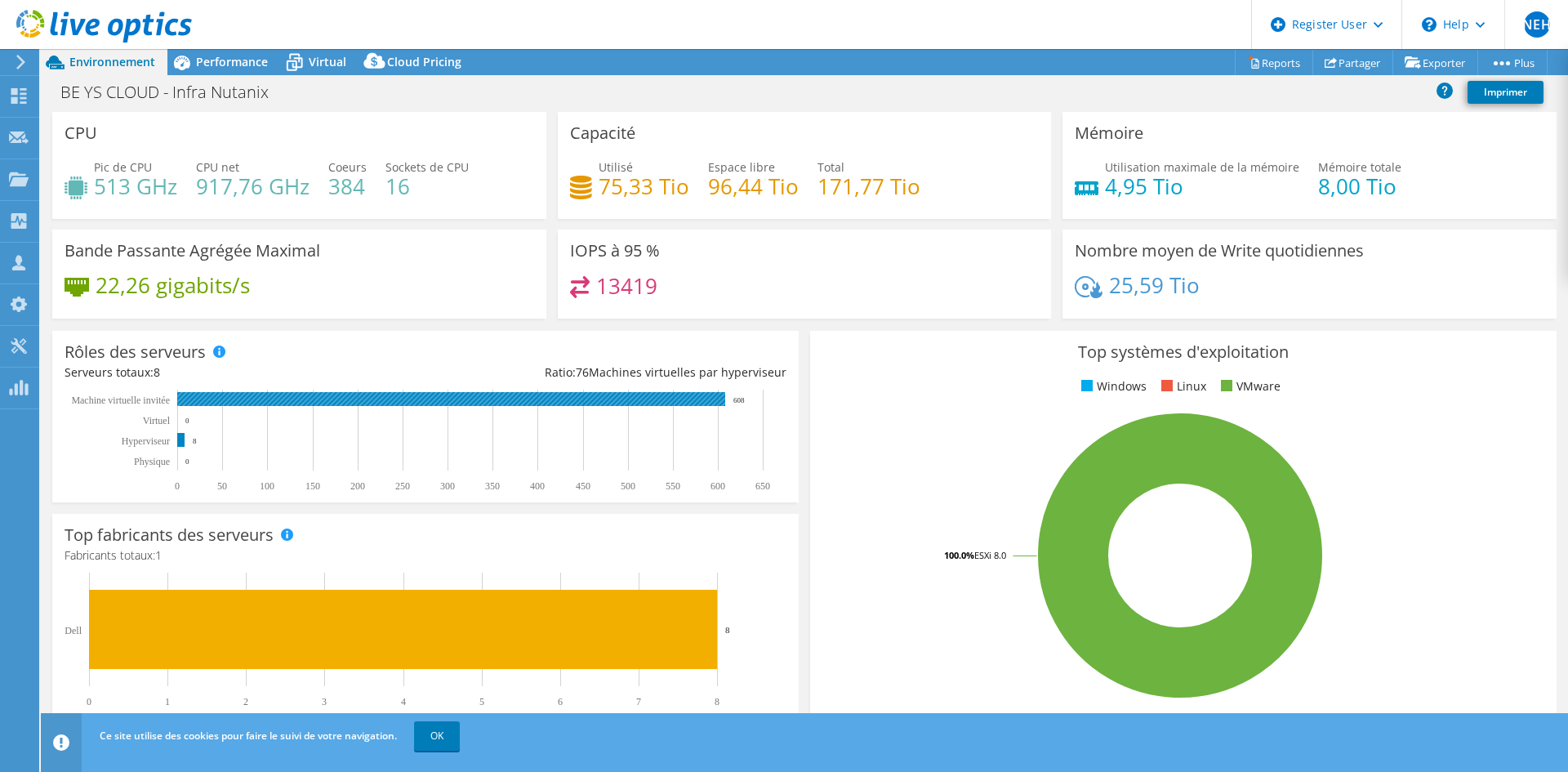 click on "608" 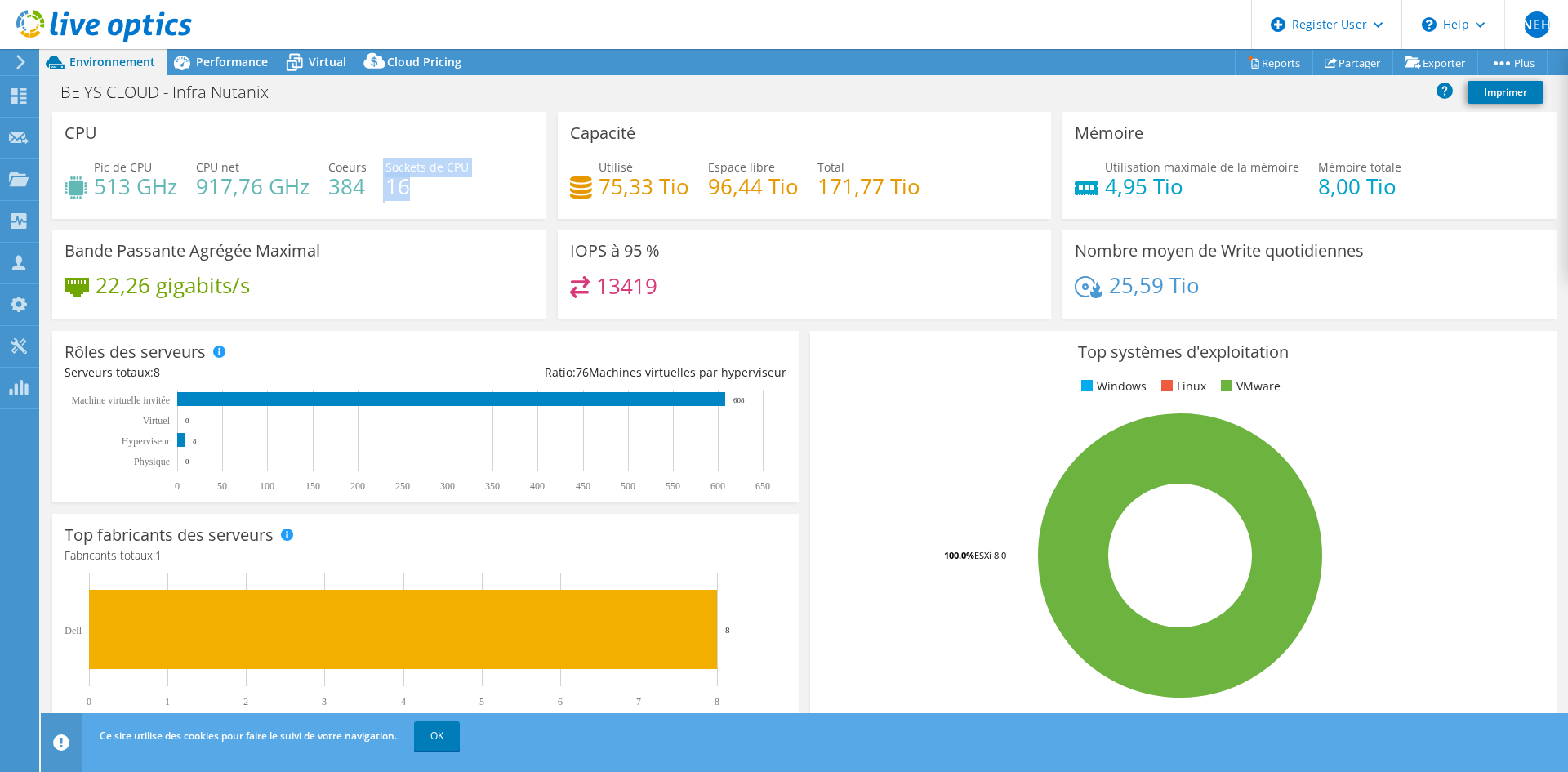 drag, startPoint x: 413, startPoint y: 194, endPoint x: 359, endPoint y: 197, distance: 54.0833 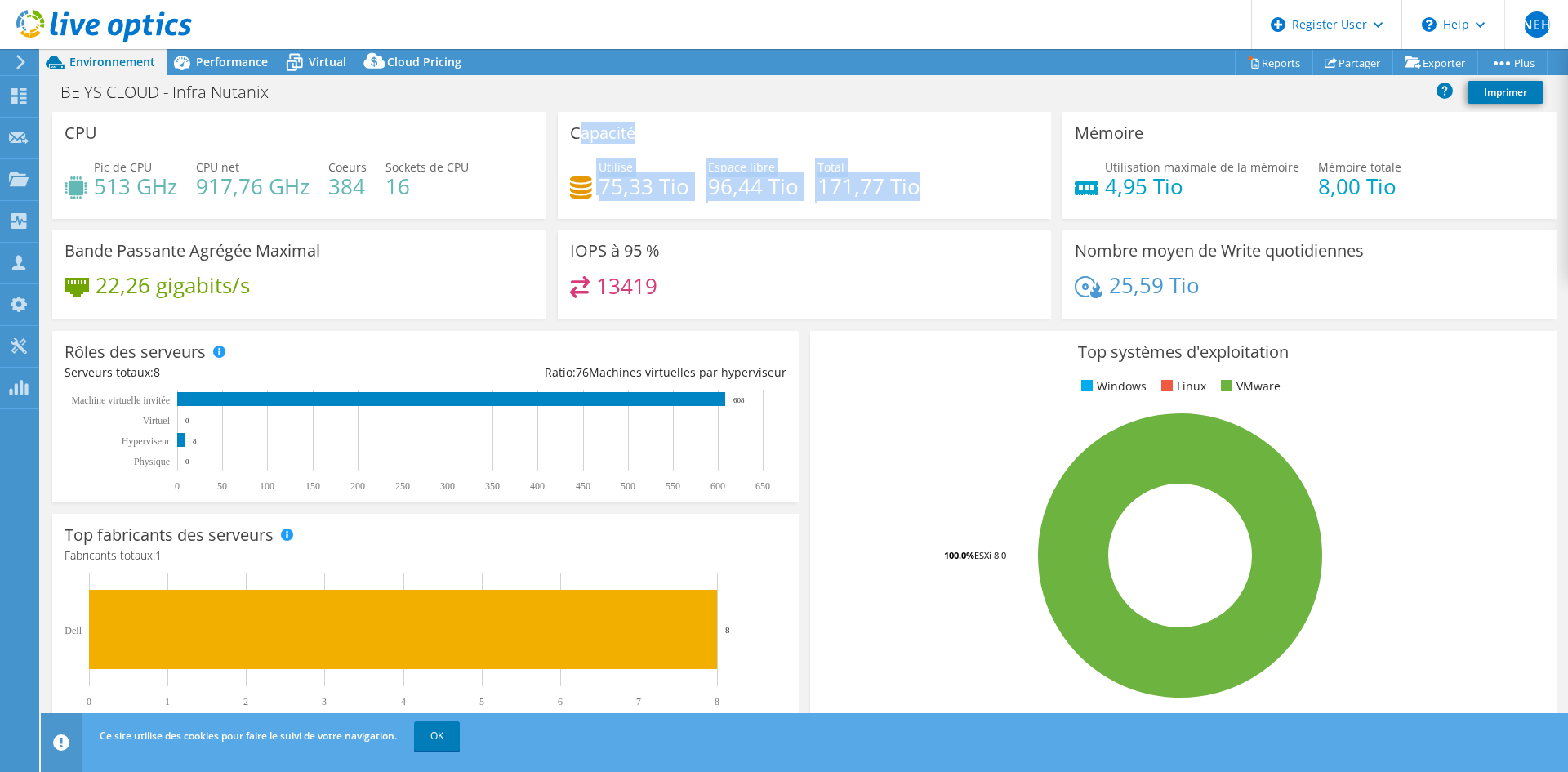drag, startPoint x: 574, startPoint y: 132, endPoint x: 915, endPoint y: 185, distance: 345.09419 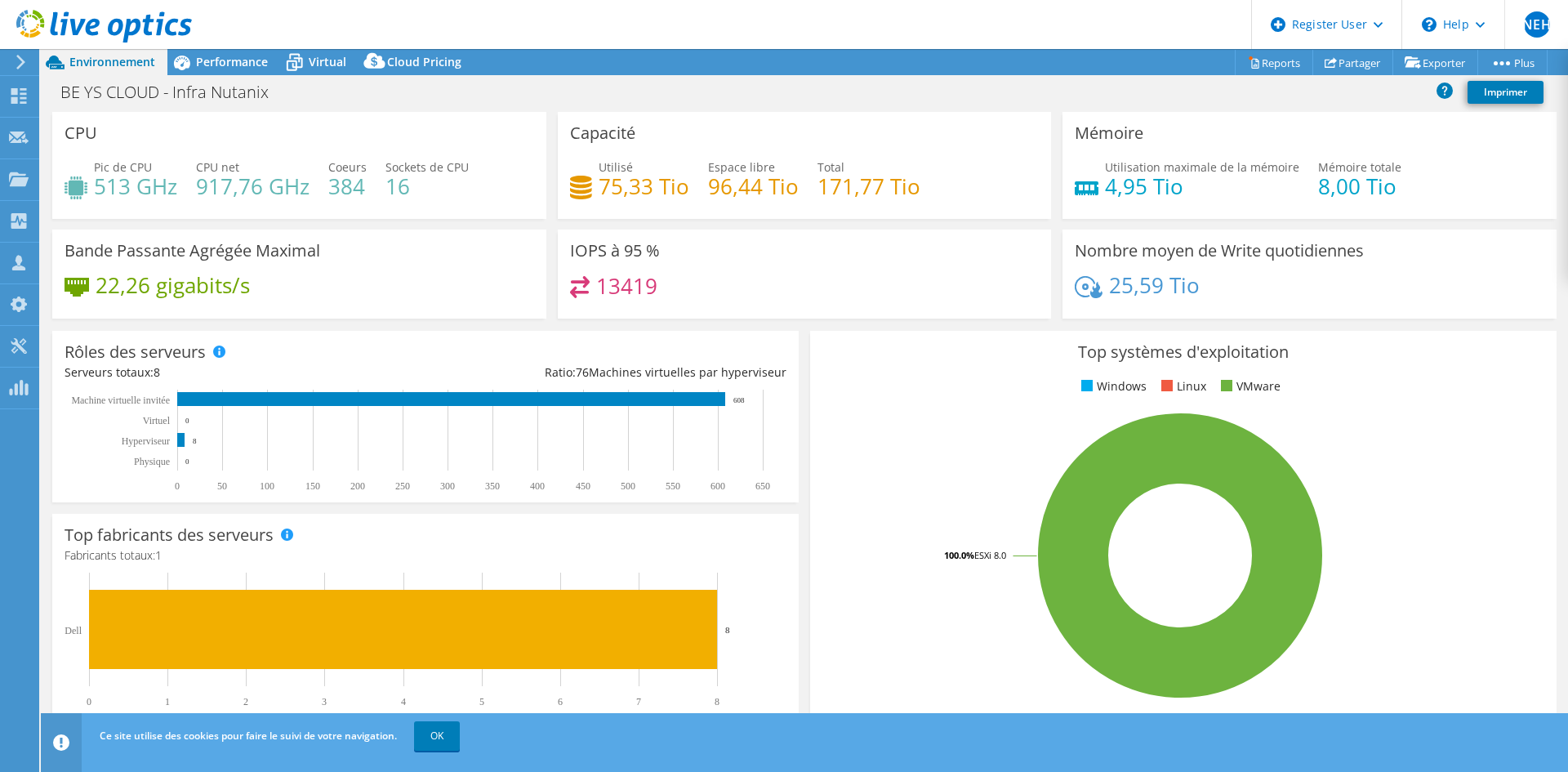 click on "Utilisé
75,33 Tio
Espace libre
96,44 Tio
Total
171,77 Tio" at bounding box center (804, 185) 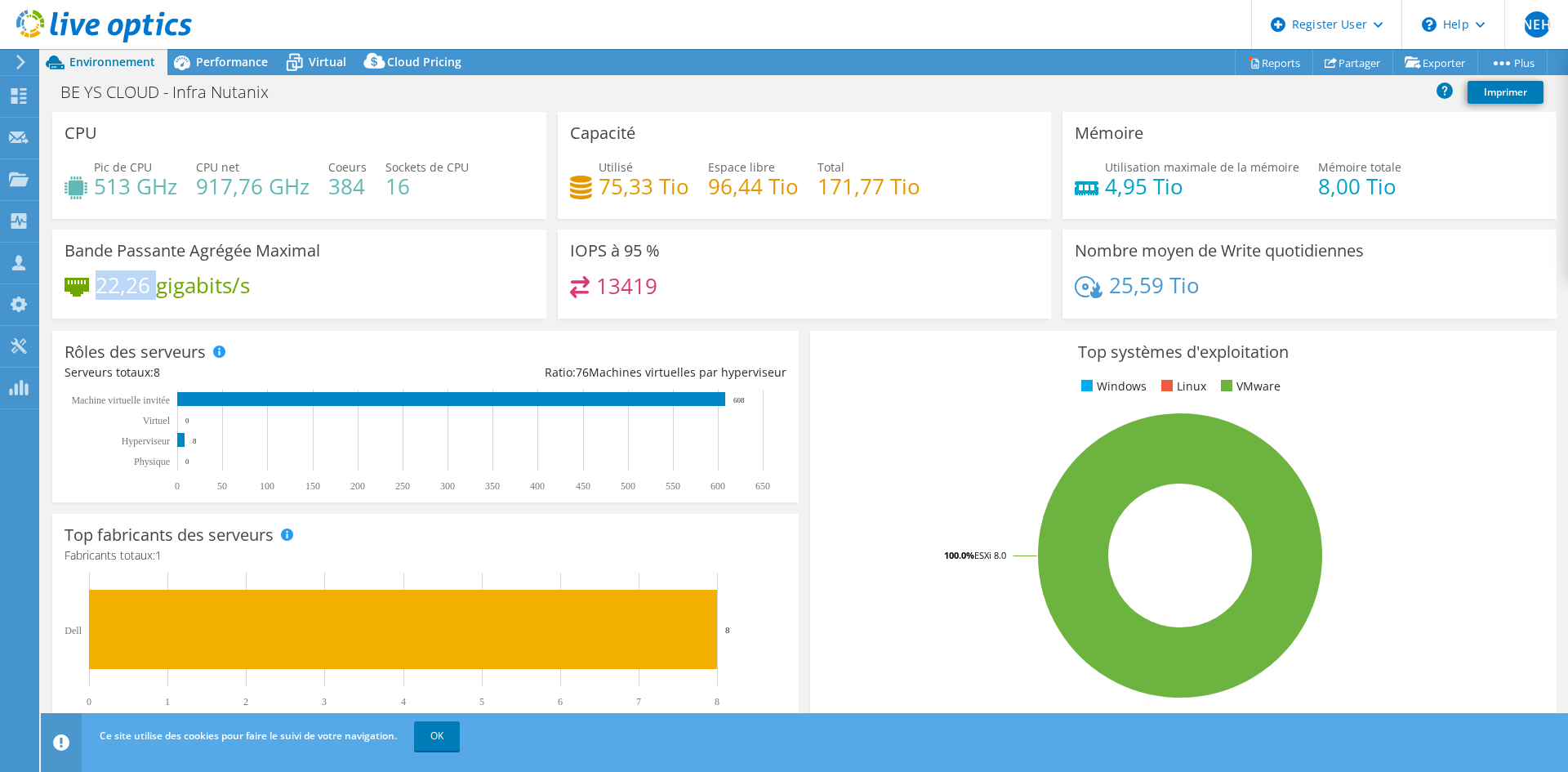 drag, startPoint x: 154, startPoint y: 289, endPoint x: 100, endPoint y: 288, distance: 54.009258 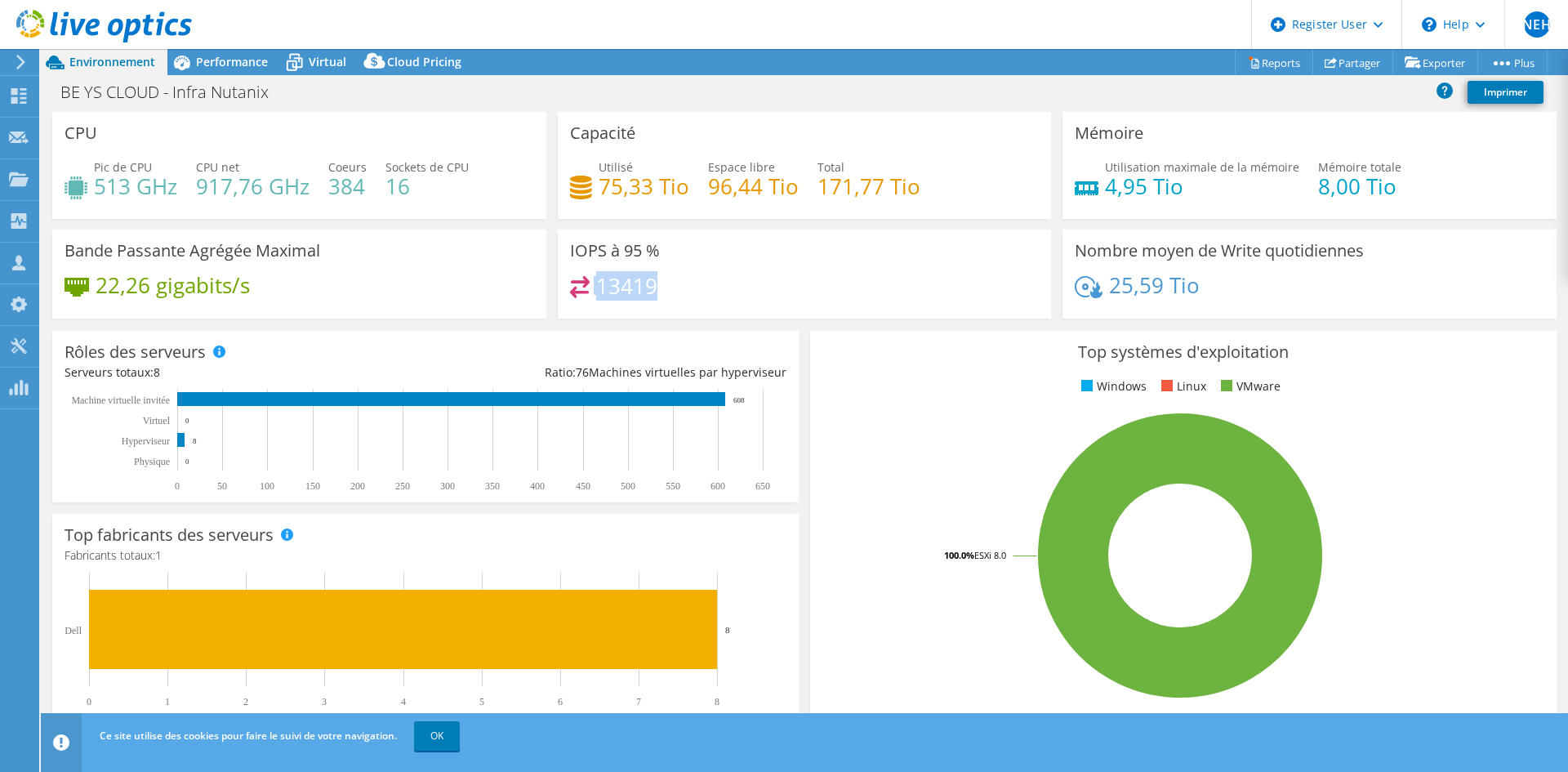 drag, startPoint x: 663, startPoint y: 295, endPoint x: 573, endPoint y: 276, distance: 91.98369 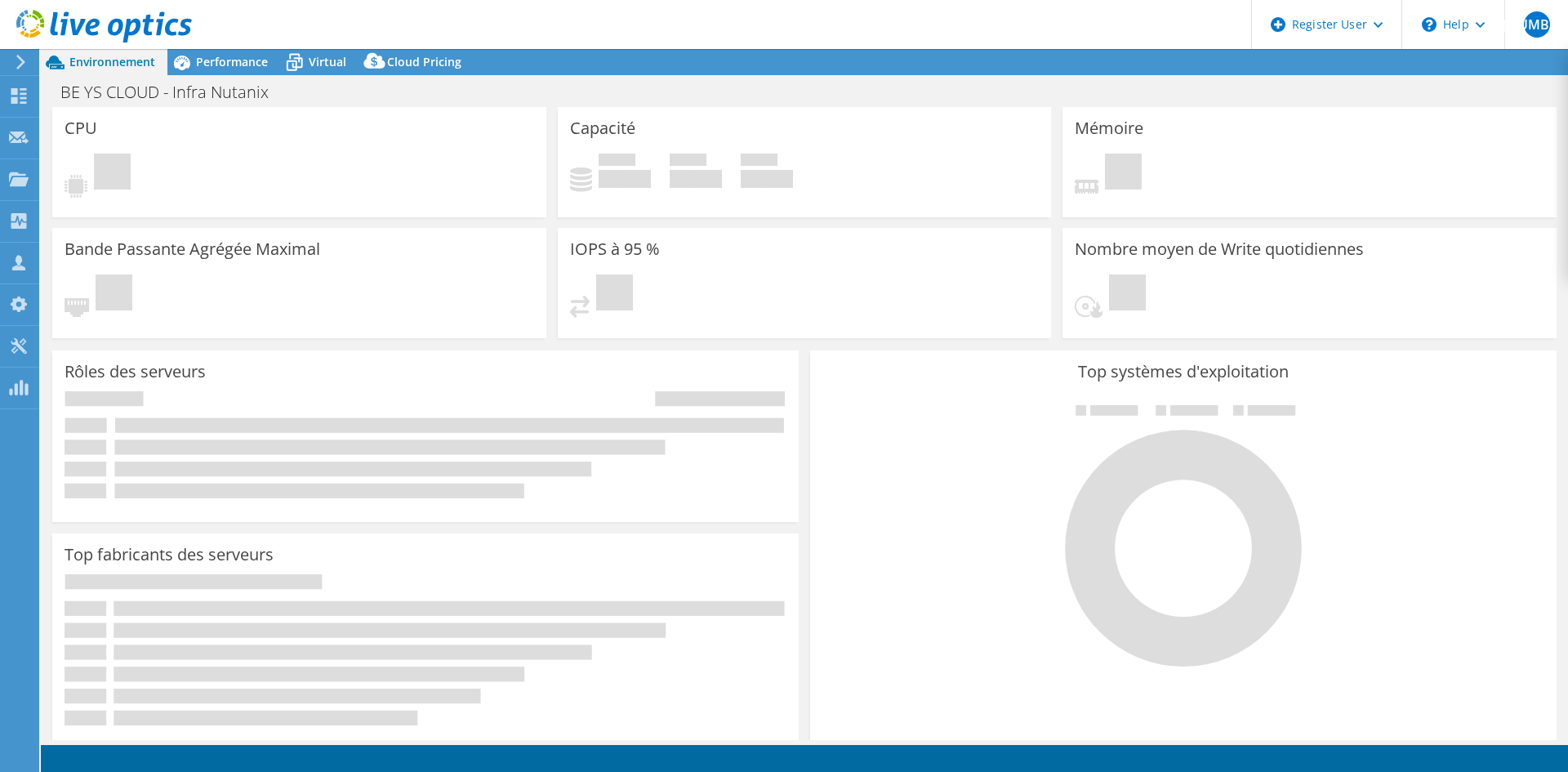 scroll, scrollTop: 0, scrollLeft: 0, axis: both 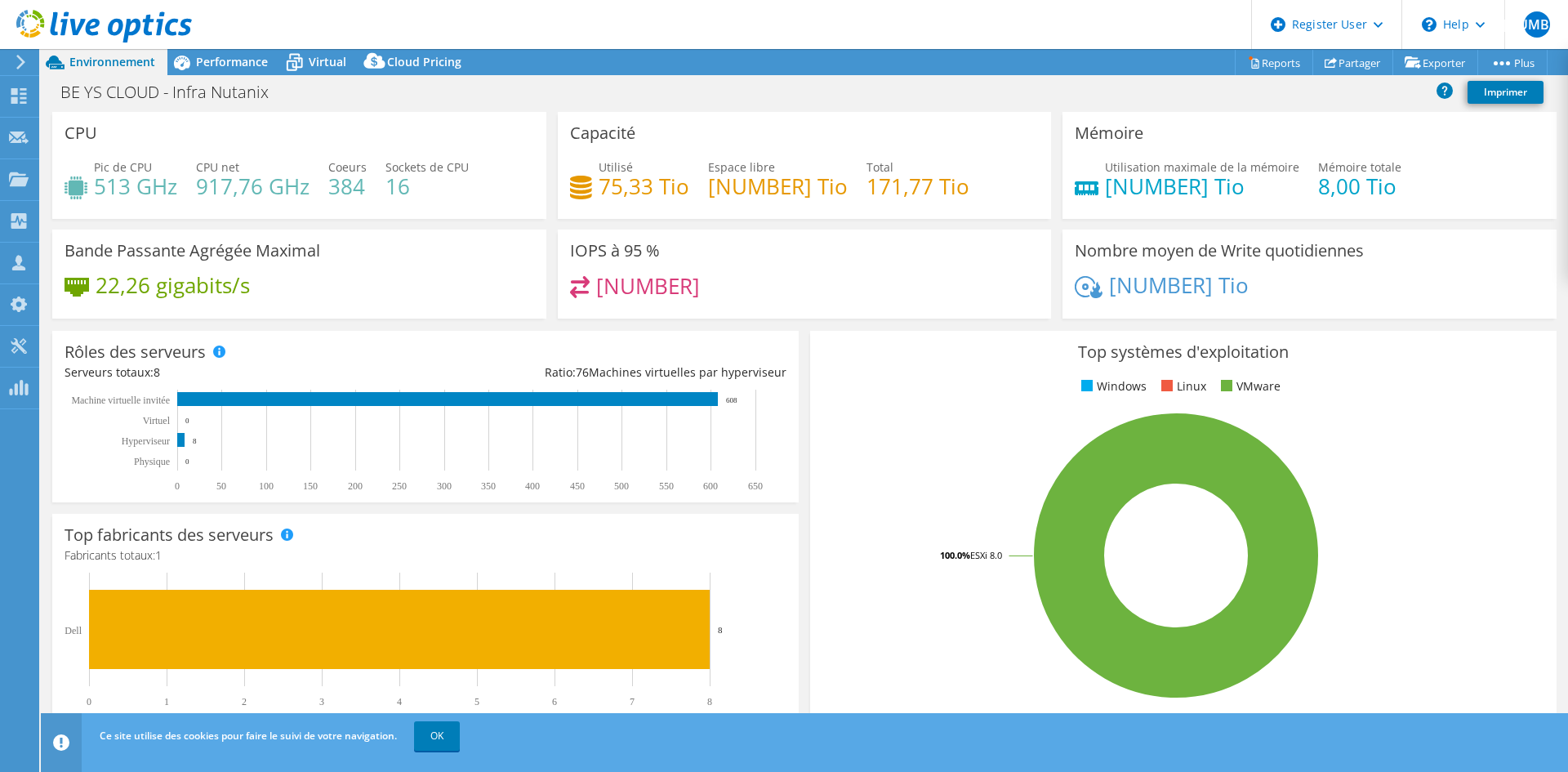 click on "[NUMBER]" at bounding box center [648, 286] 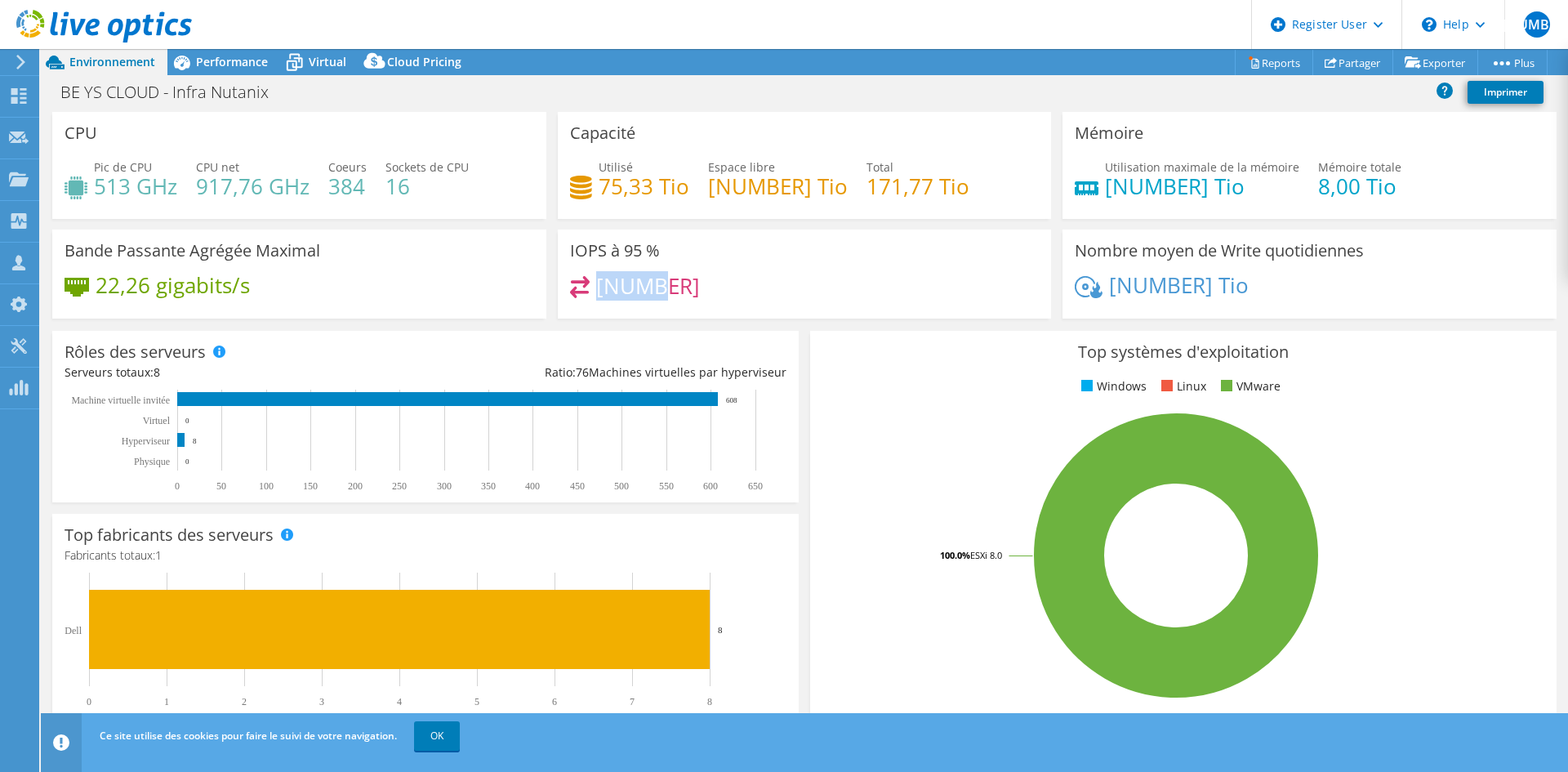 click on "[NUMBER]" at bounding box center (648, 286) 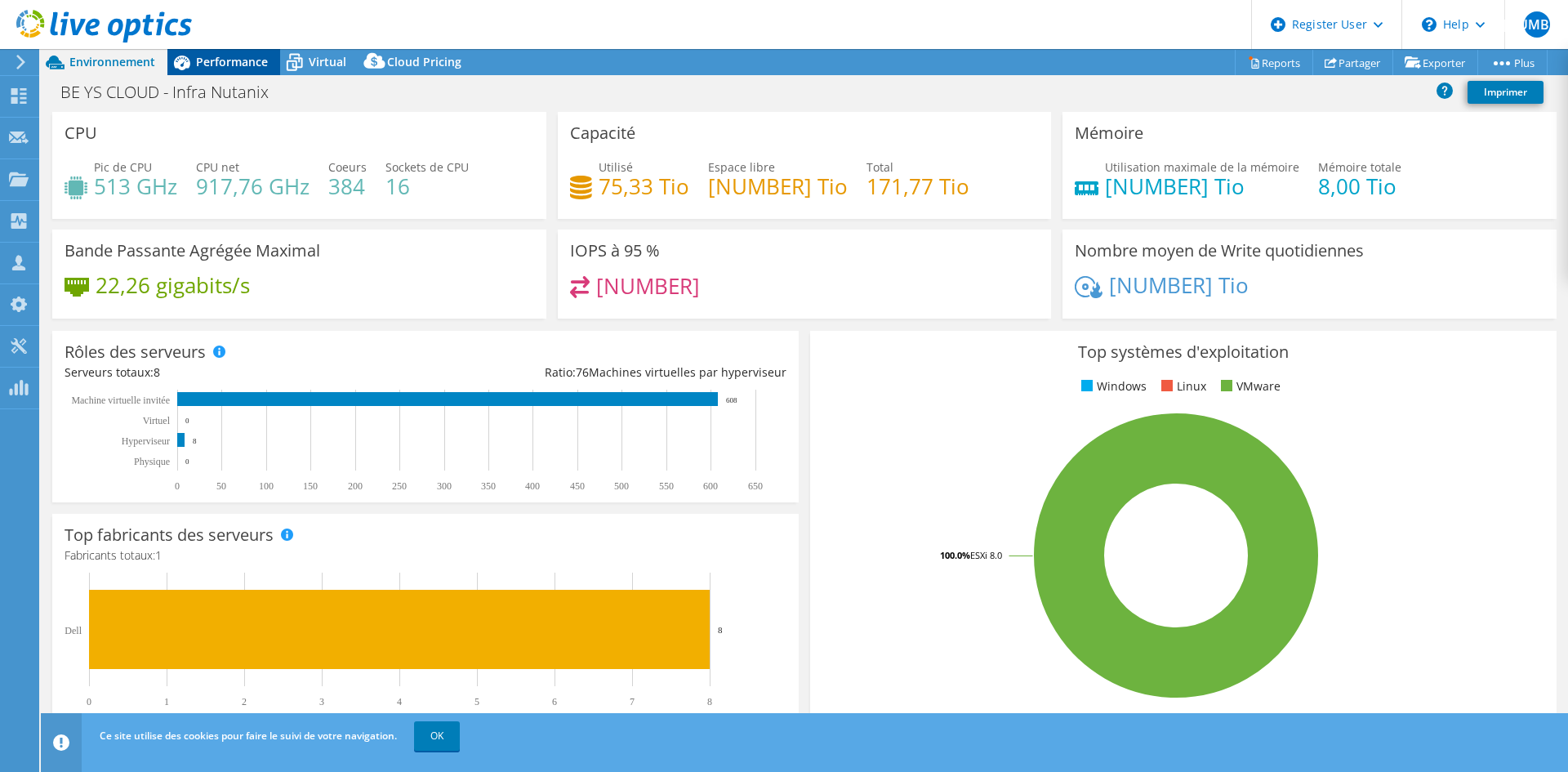 click on "Performance" at bounding box center [224, 62] 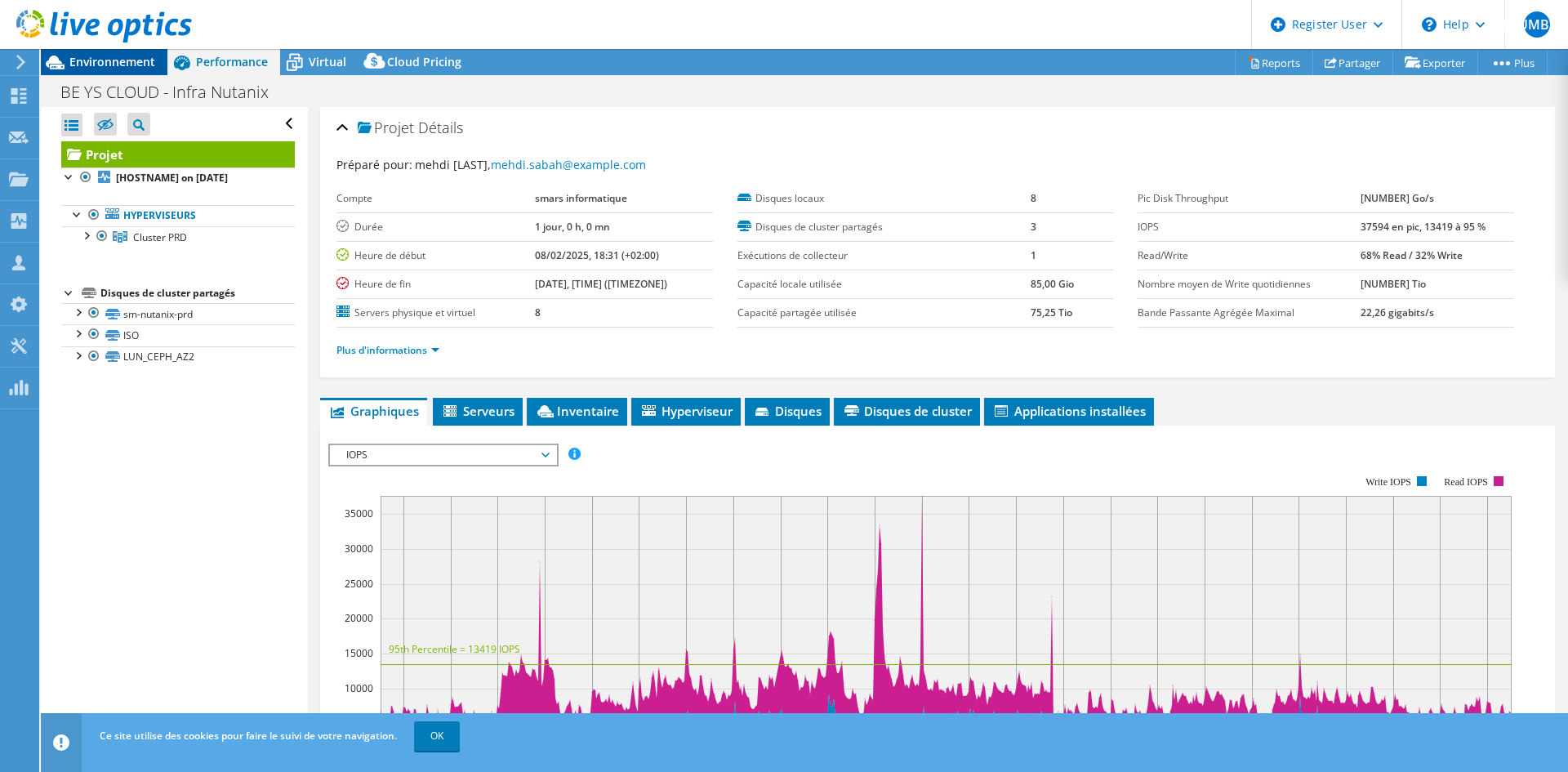 click on "Environnement" at bounding box center [112, 61] 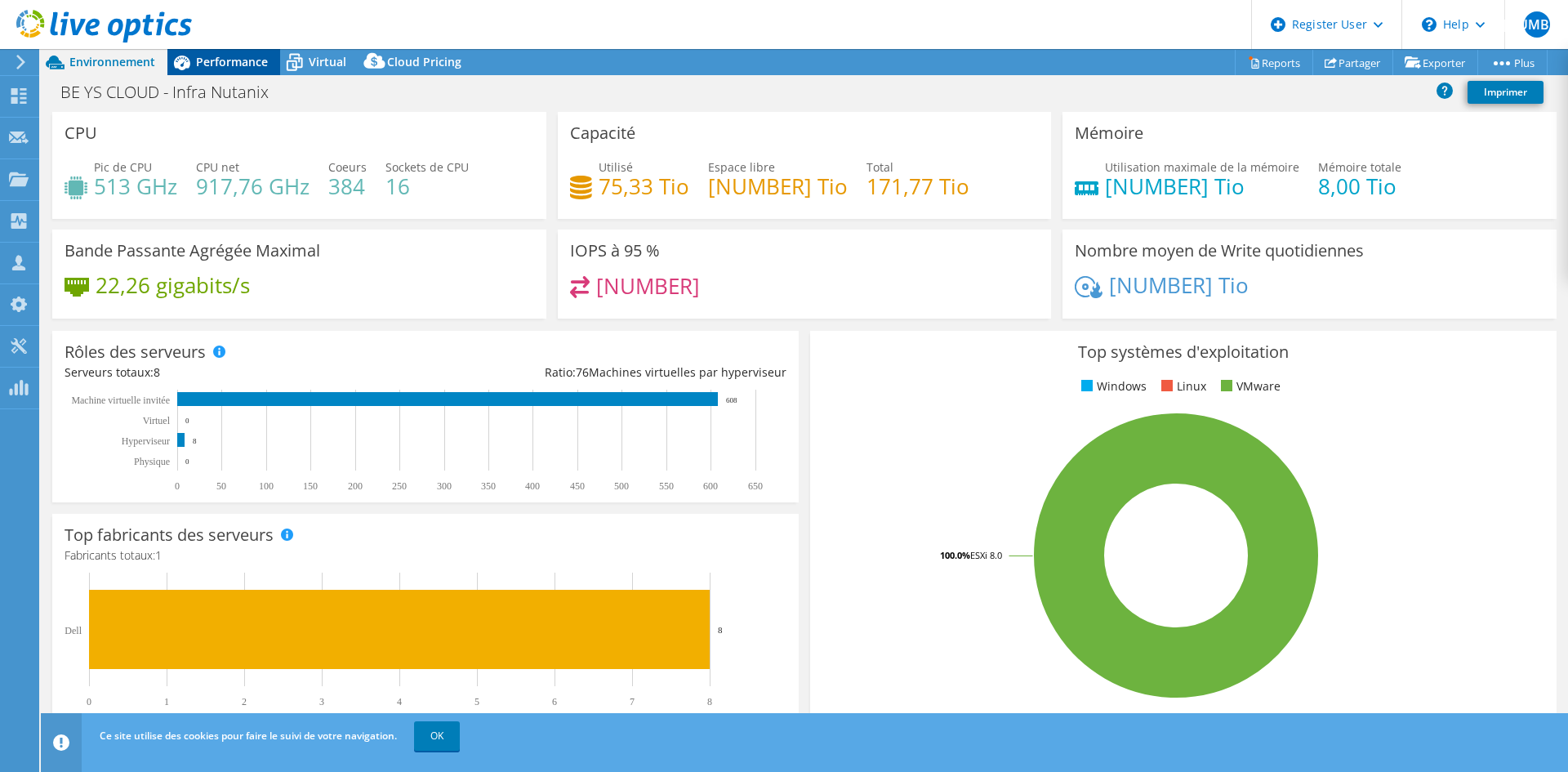 click on "Performance" at bounding box center (232, 61) 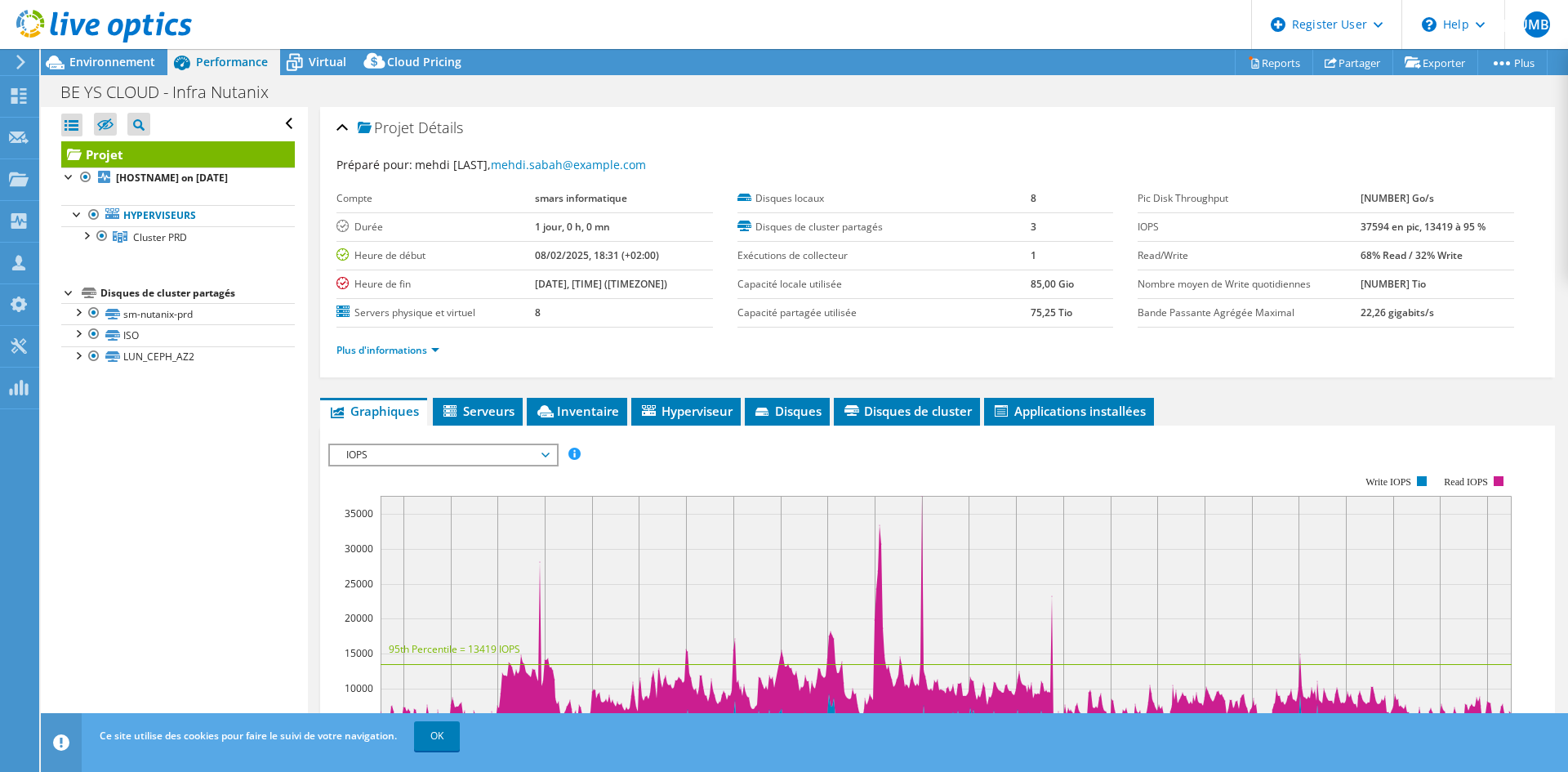 click on "IOPS" at bounding box center [443, 455] 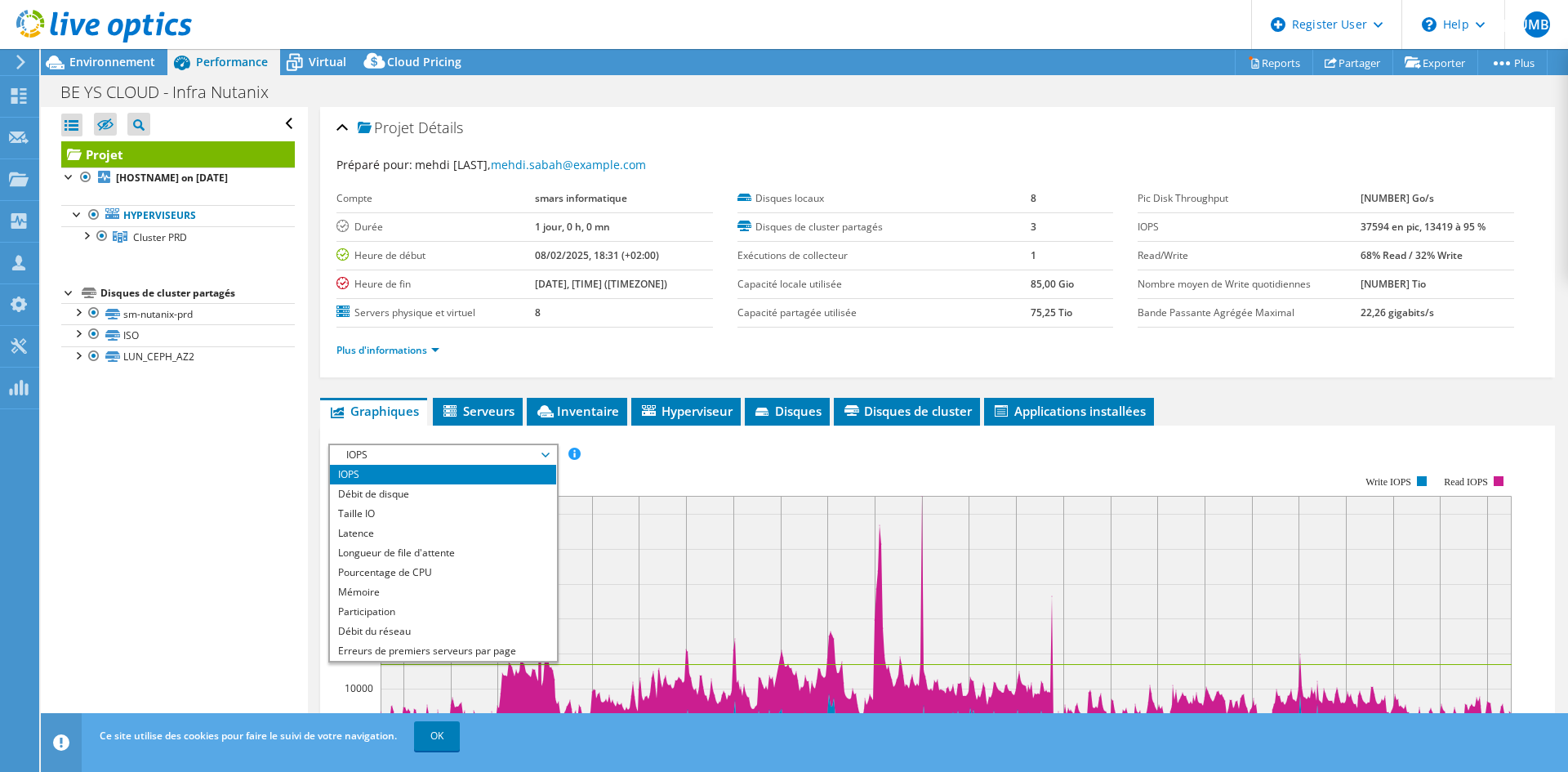 click 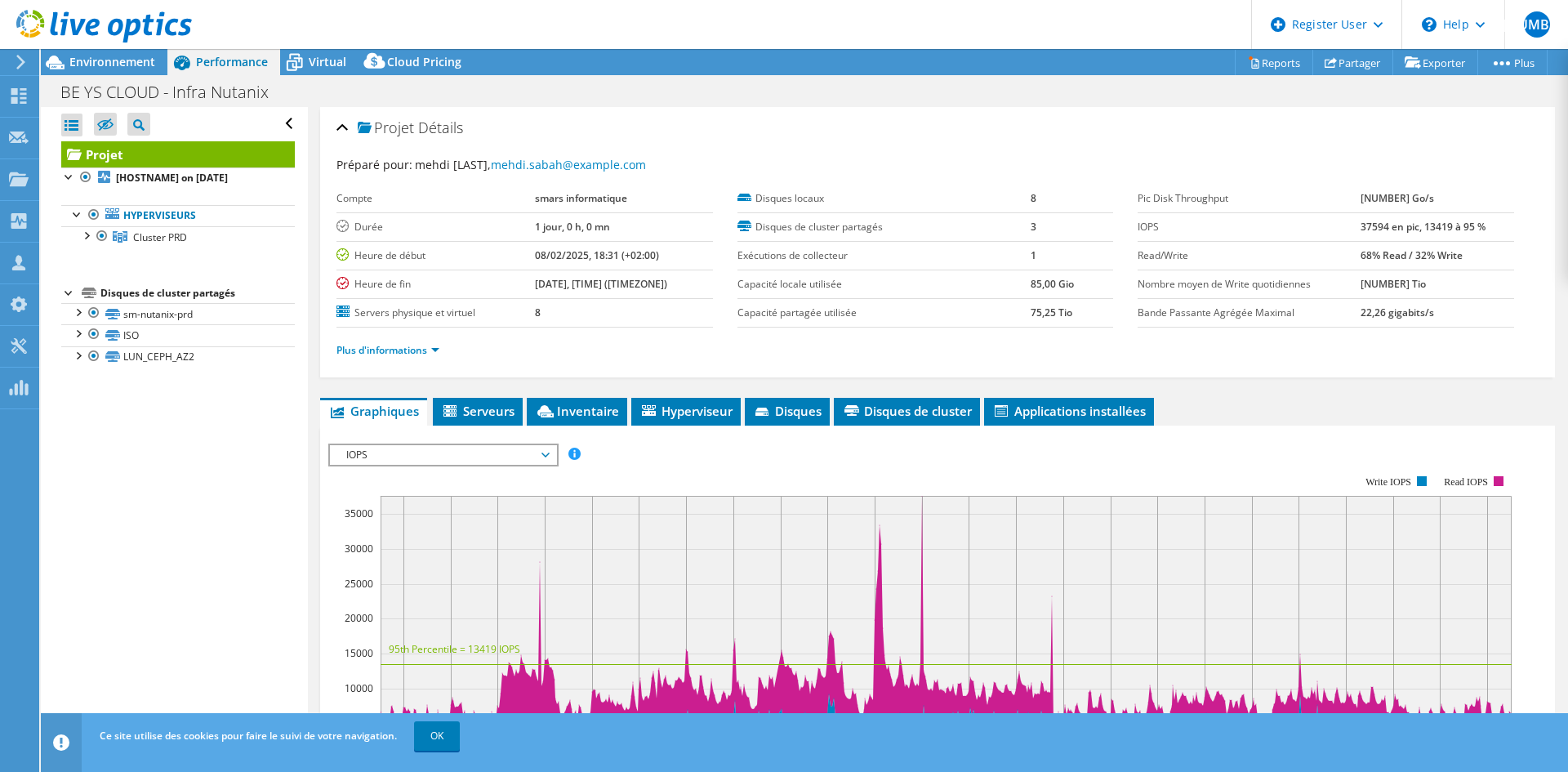 scroll, scrollTop: 163, scrollLeft: 0, axis: vertical 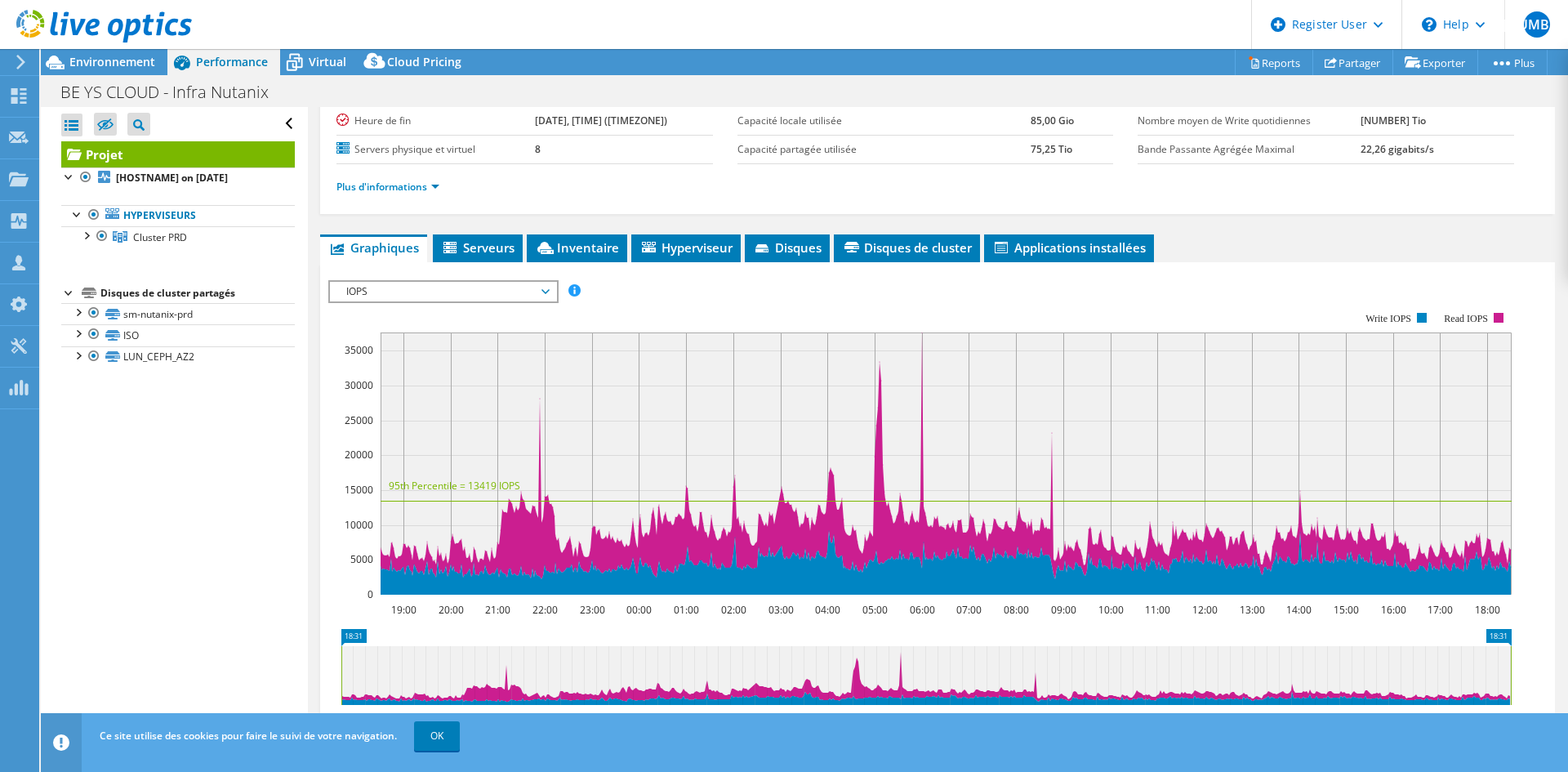 click on "IOPS" at bounding box center (443, 292) 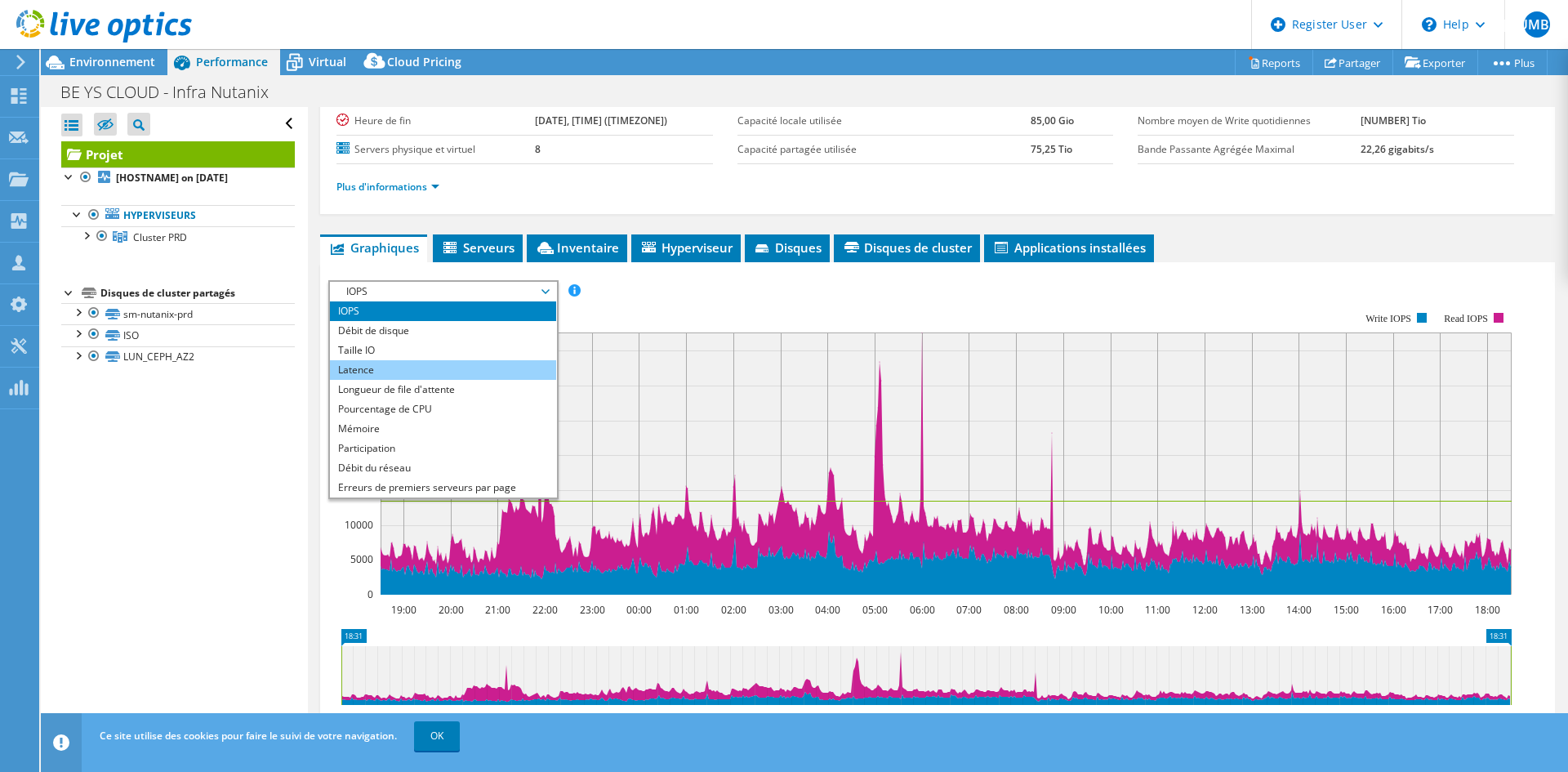 click on "Latence" at bounding box center [443, 370] 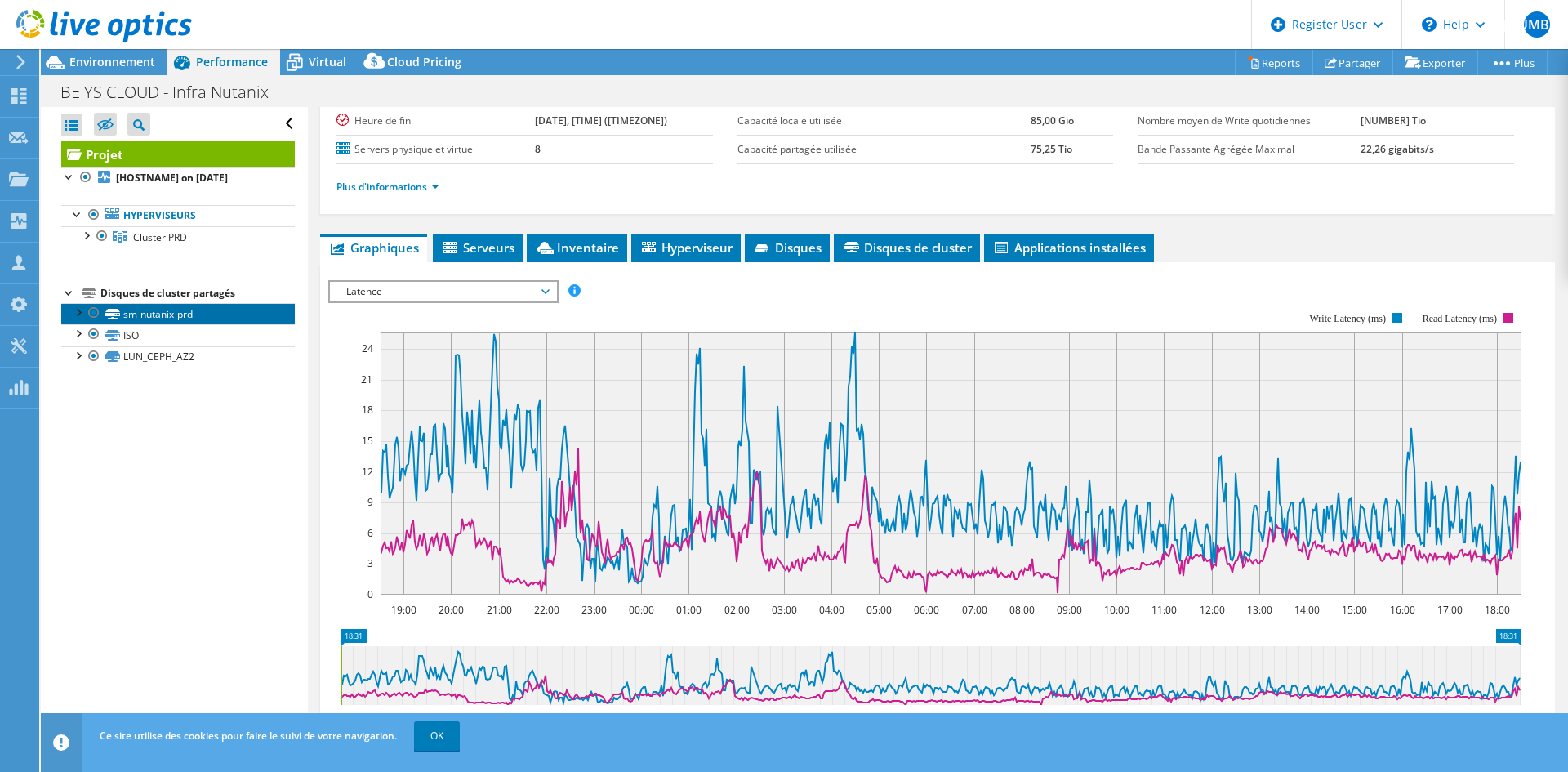 click on "sm-nutanix-prd" at bounding box center (178, 314) 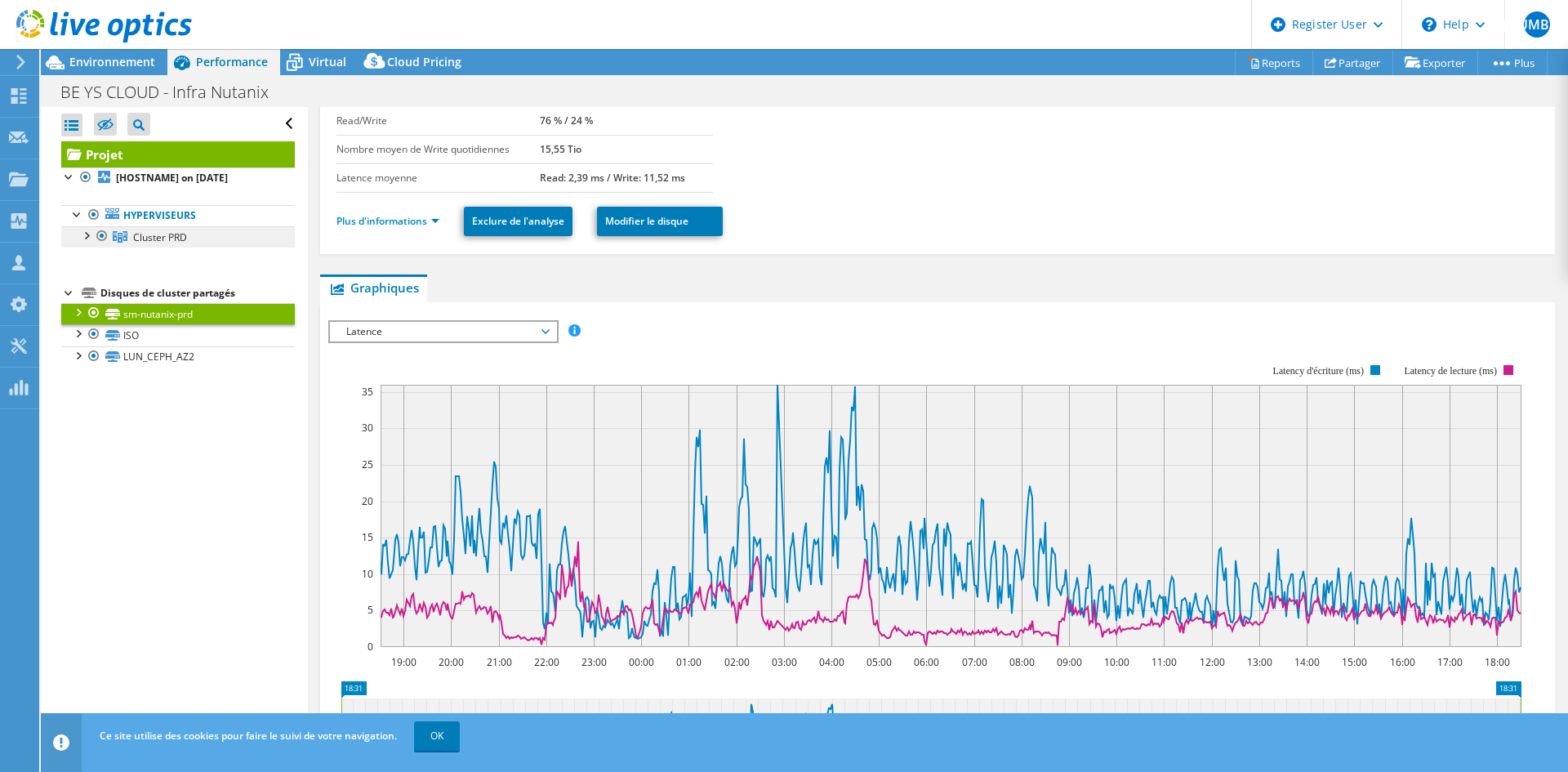drag, startPoint x: 156, startPoint y: 246, endPoint x: 267, endPoint y: 261, distance: 112.009 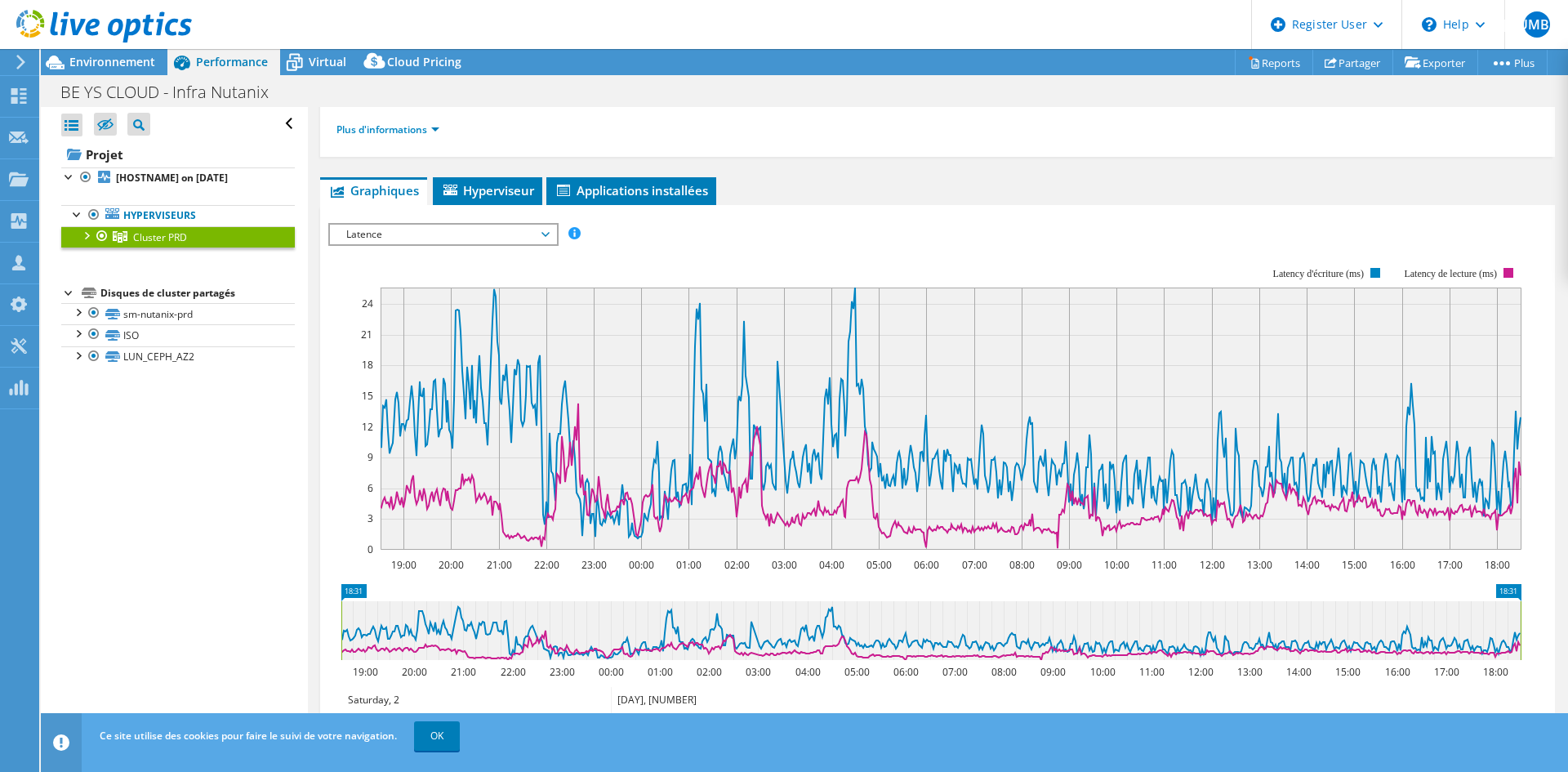 click on "Latence" at bounding box center (443, 234) 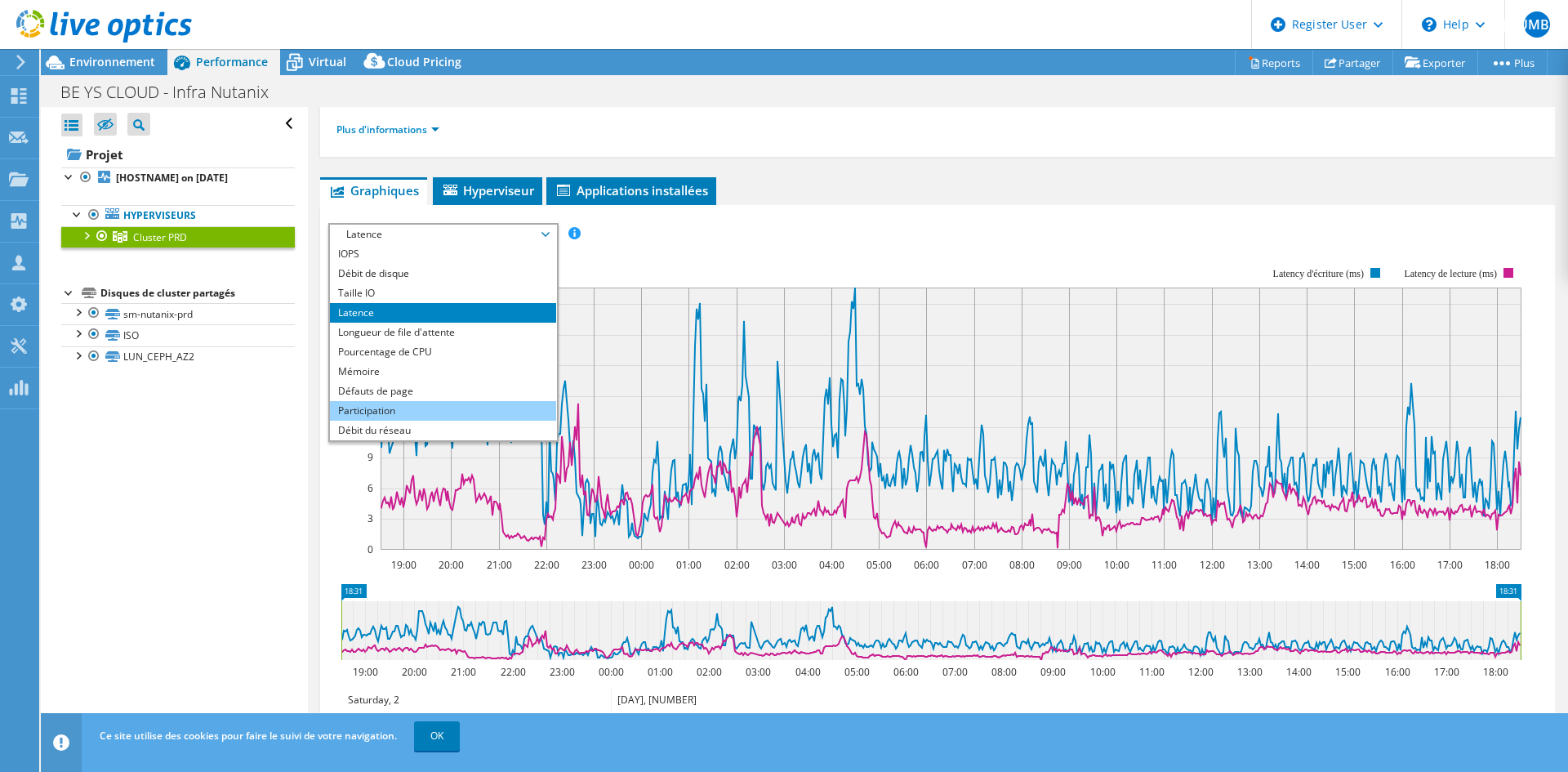 scroll, scrollTop: 59, scrollLeft: 0, axis: vertical 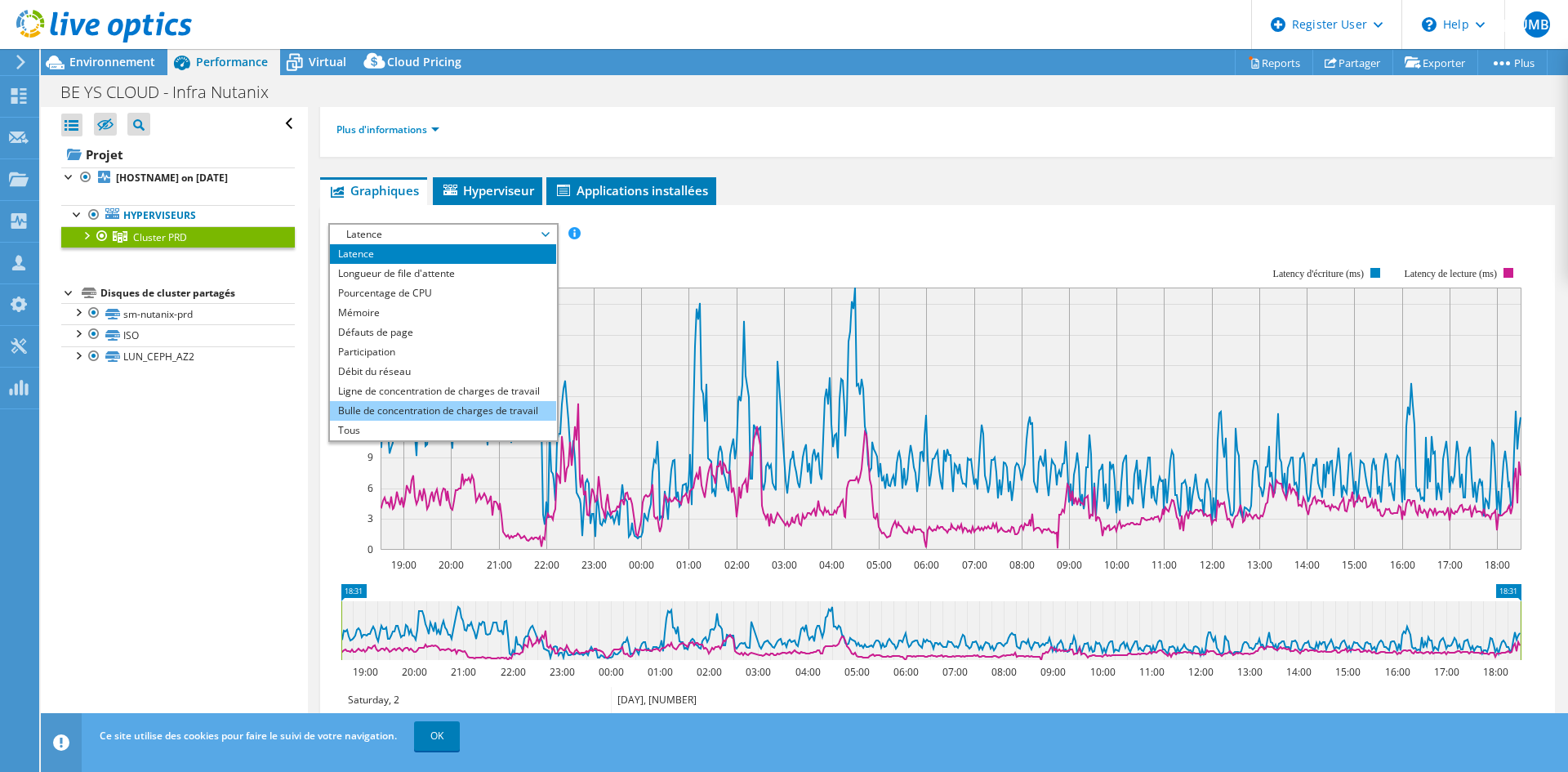 click on "Bulle de concentration de charges de travail" at bounding box center (443, 411) 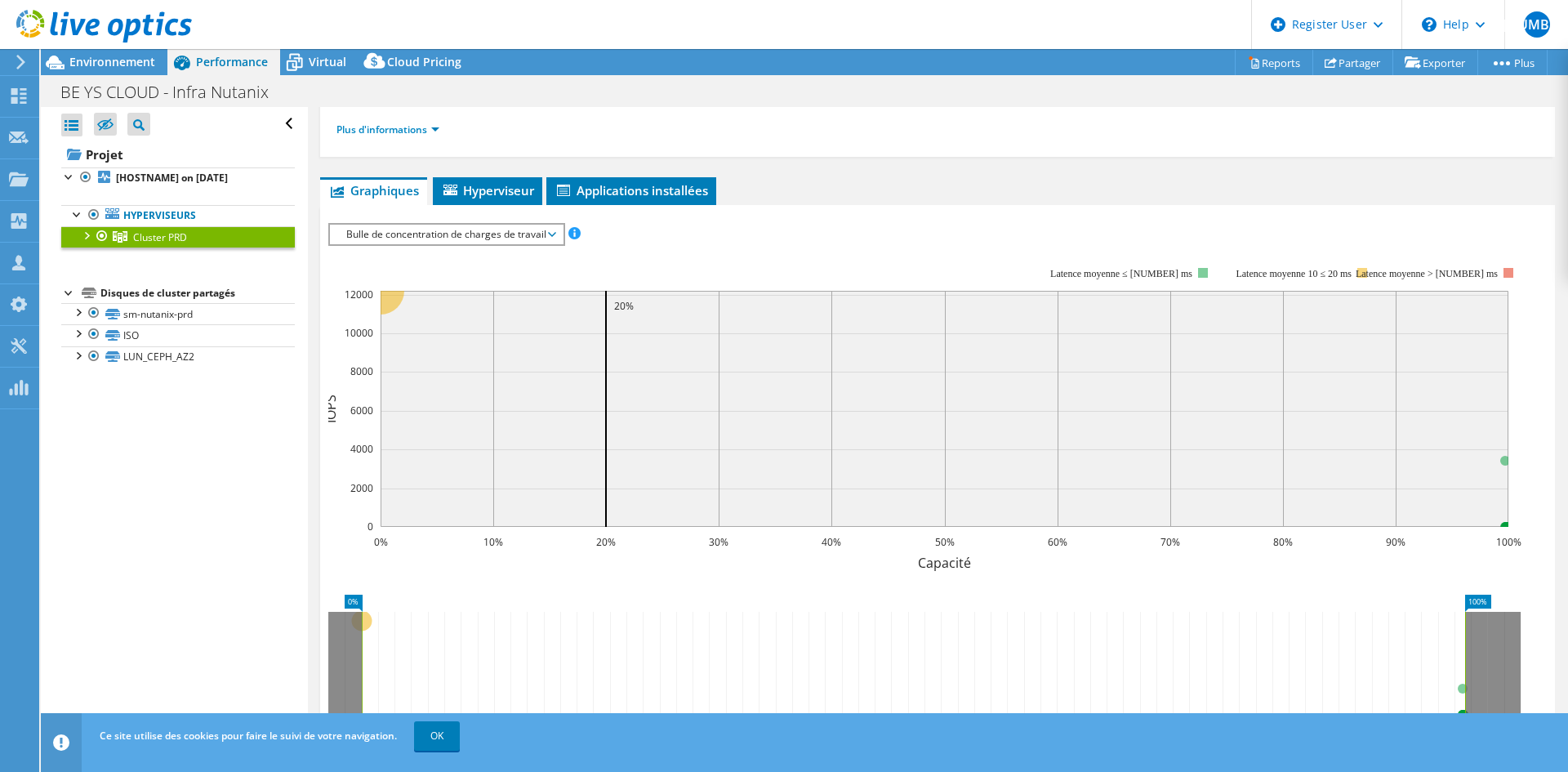 click on "Bulle de concentration de charges de travail" at bounding box center (446, 234) 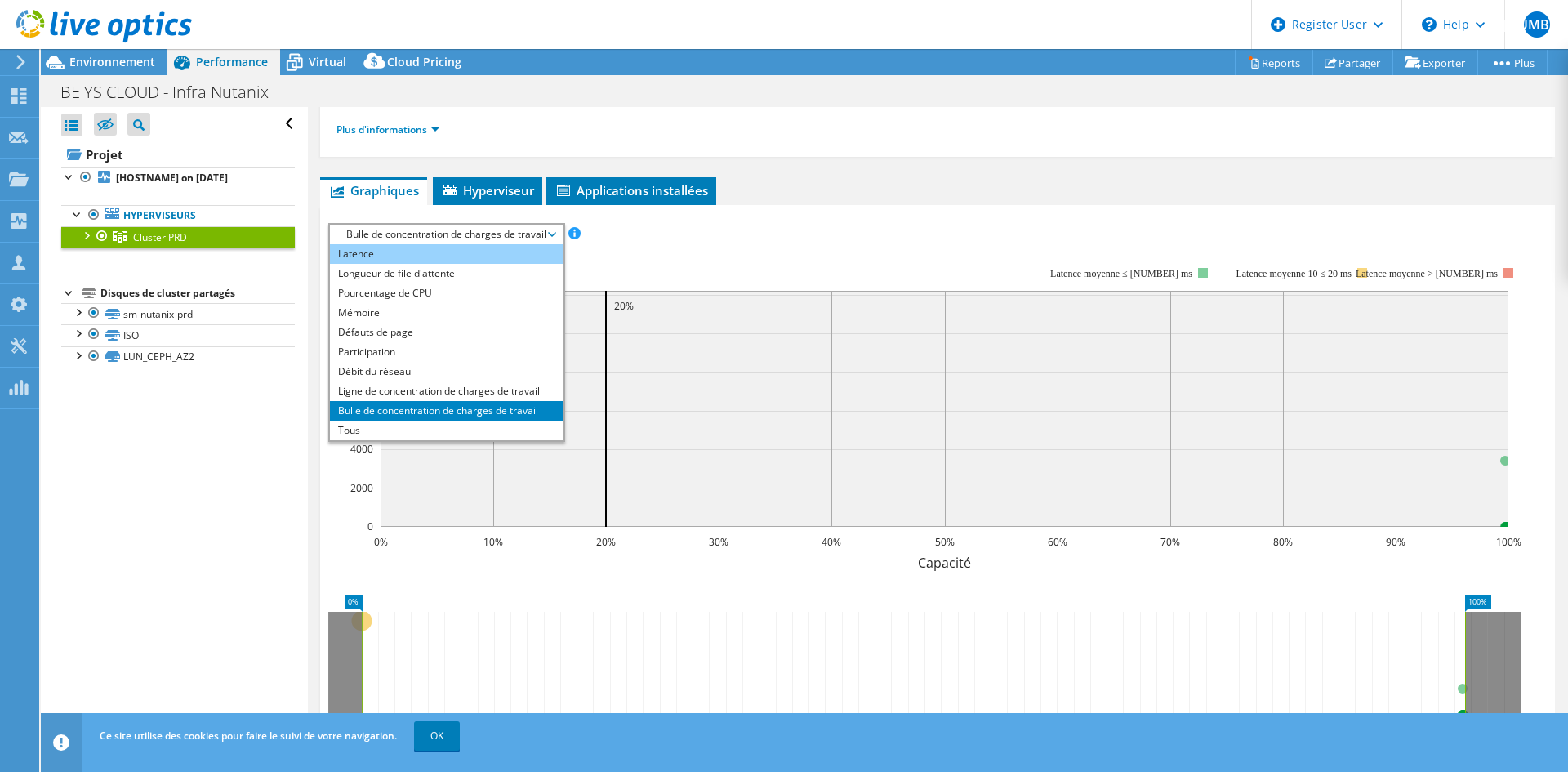 click on "Latence" at bounding box center (446, 254) 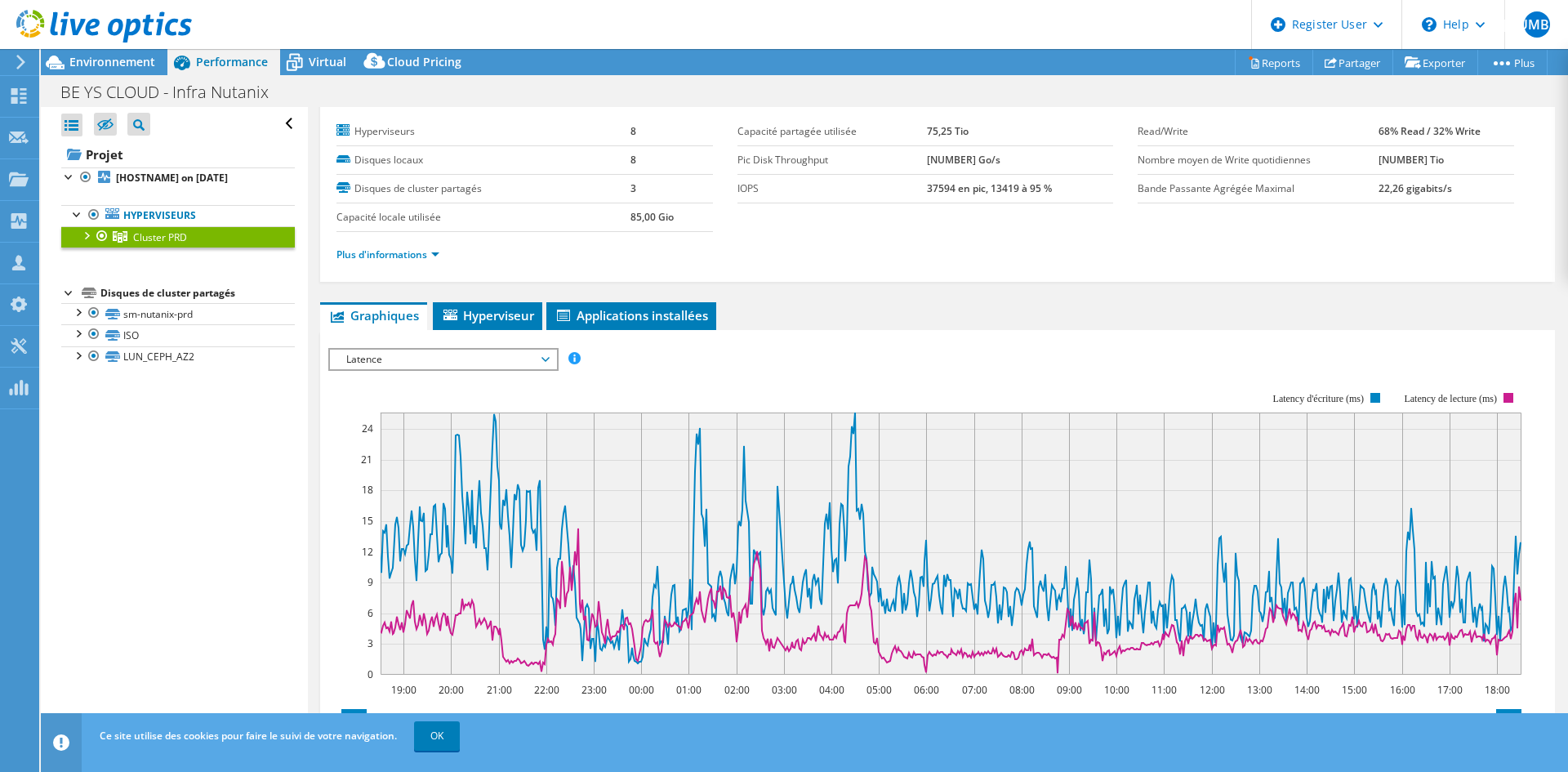 scroll, scrollTop: 0, scrollLeft: 0, axis: both 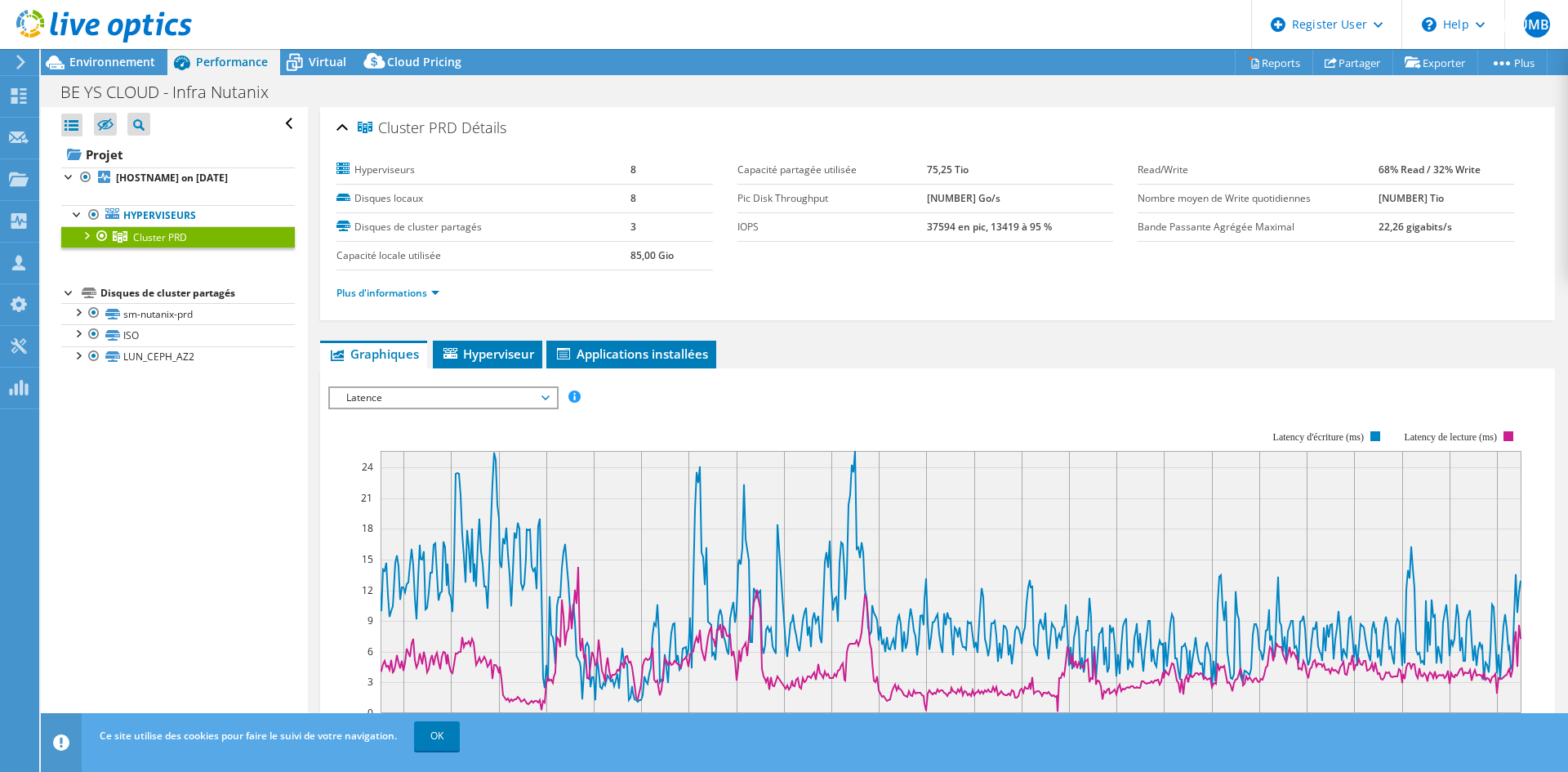 click on "Latence" at bounding box center [443, 398] 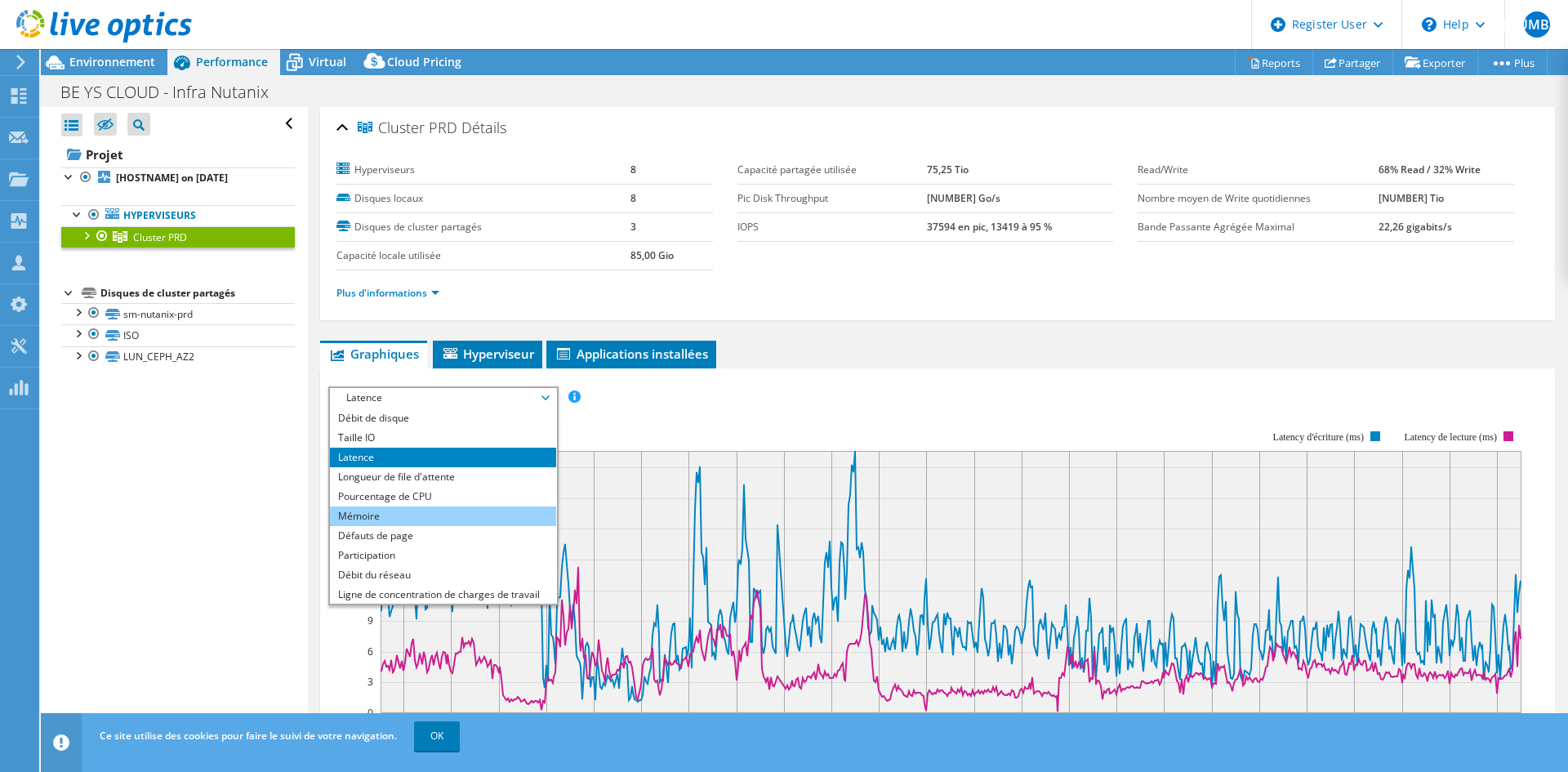 scroll, scrollTop: 0, scrollLeft: 0, axis: both 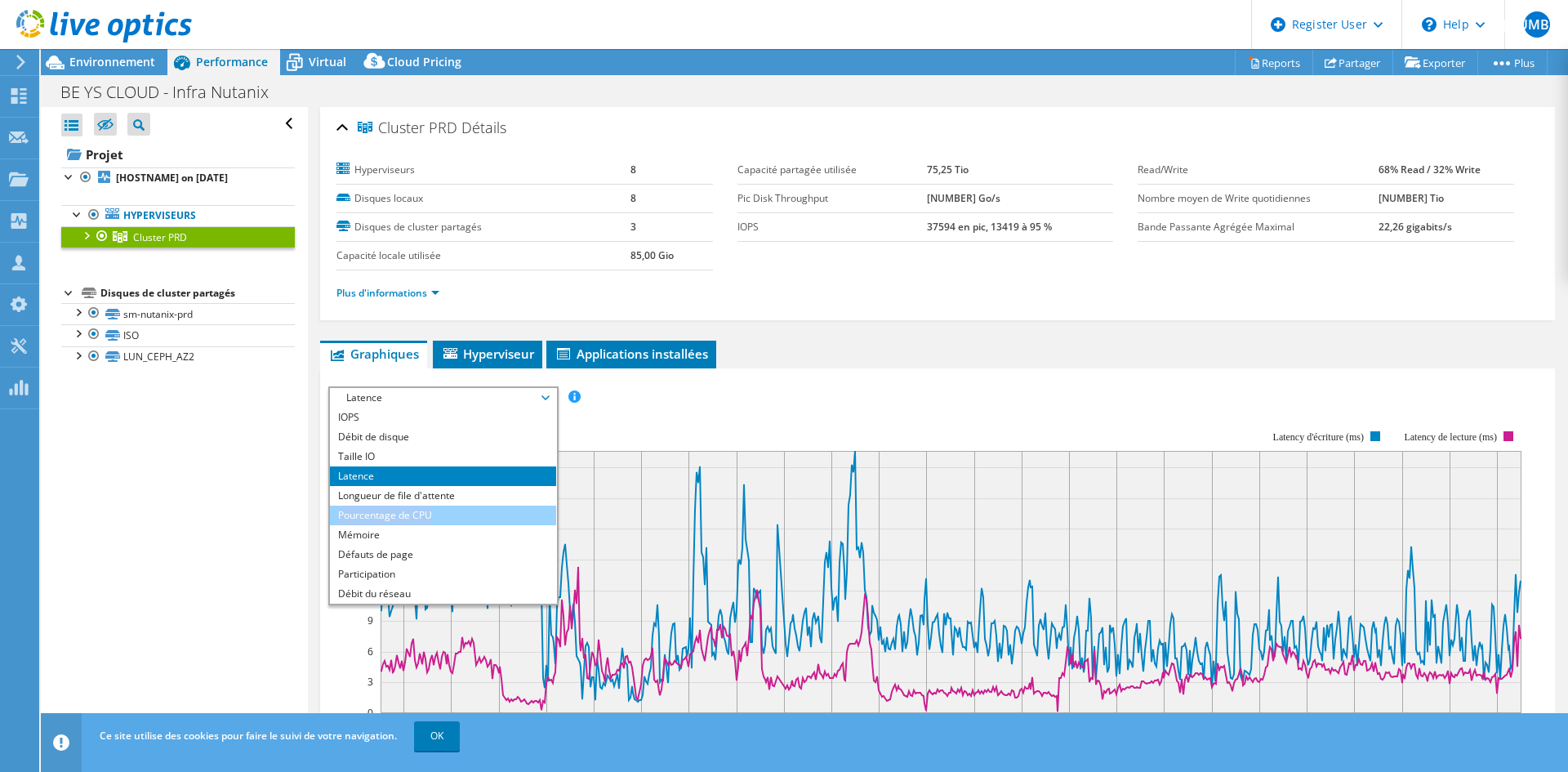 drag, startPoint x: 475, startPoint y: 504, endPoint x: 482, endPoint y: 510, distance: 9.219544 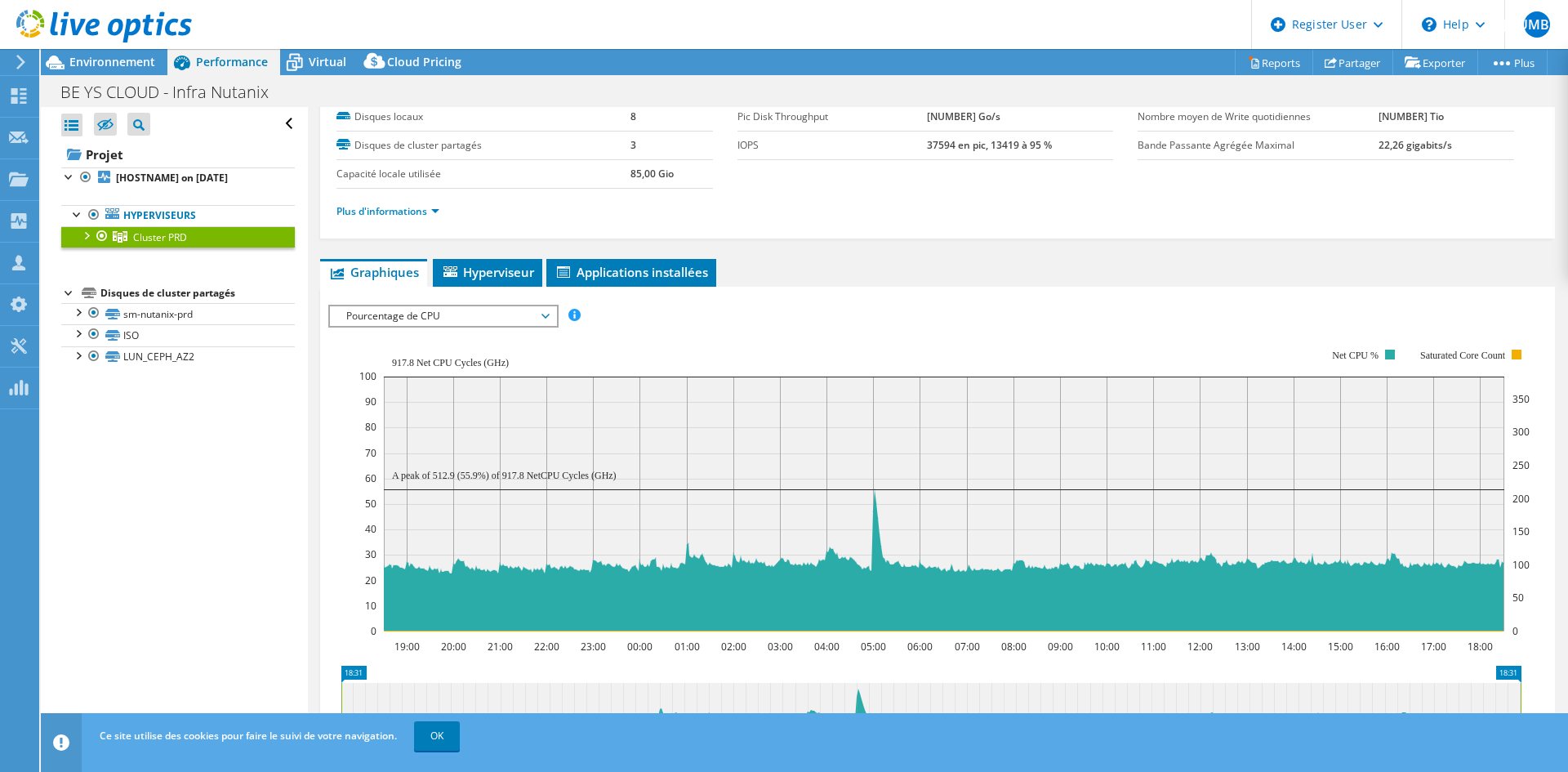 scroll, scrollTop: 0, scrollLeft: 0, axis: both 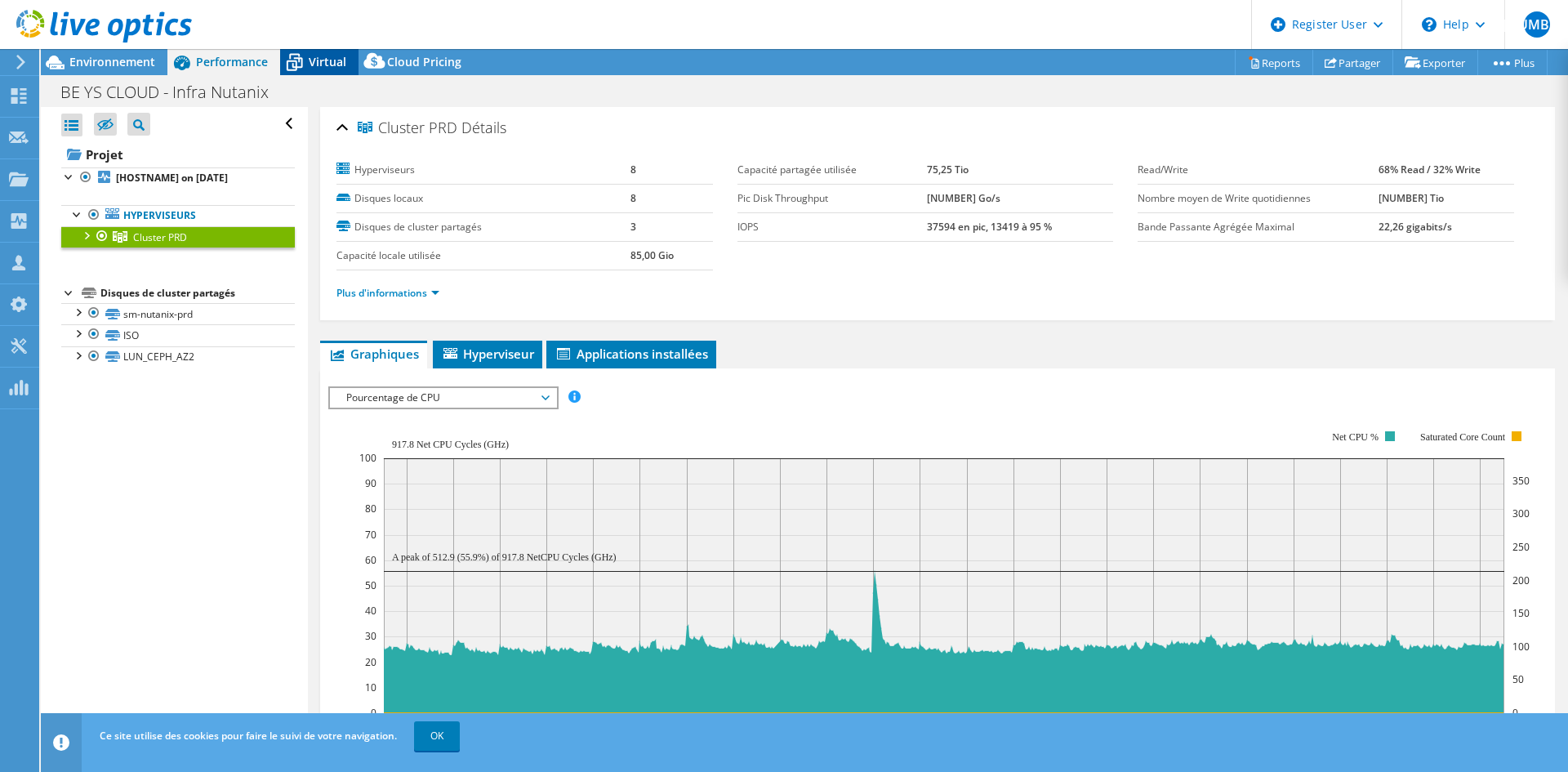 click on "Virtual" at bounding box center (327, 61) 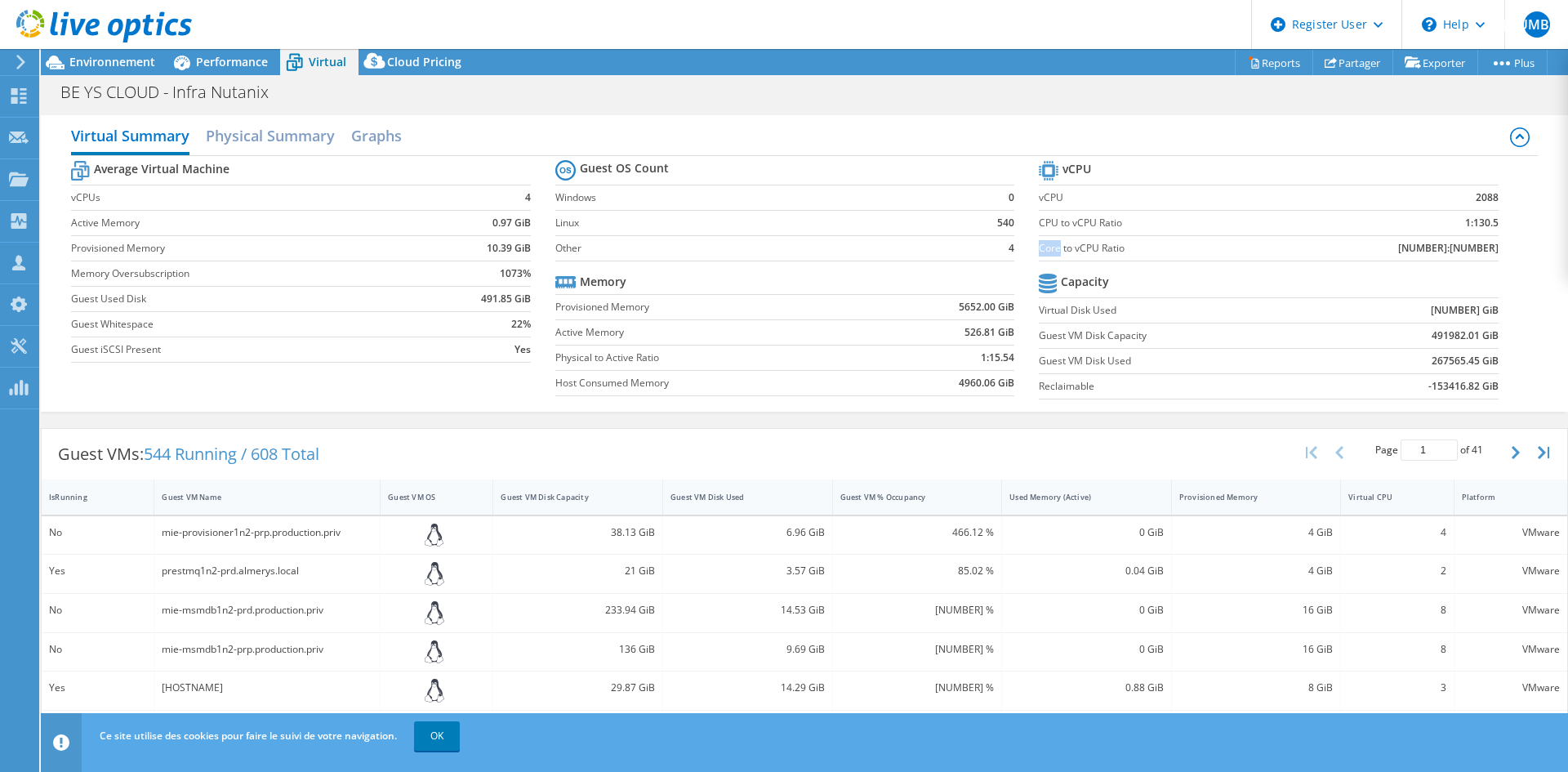 drag, startPoint x: 1034, startPoint y: 252, endPoint x: 1051, endPoint y: 255, distance: 17.262677 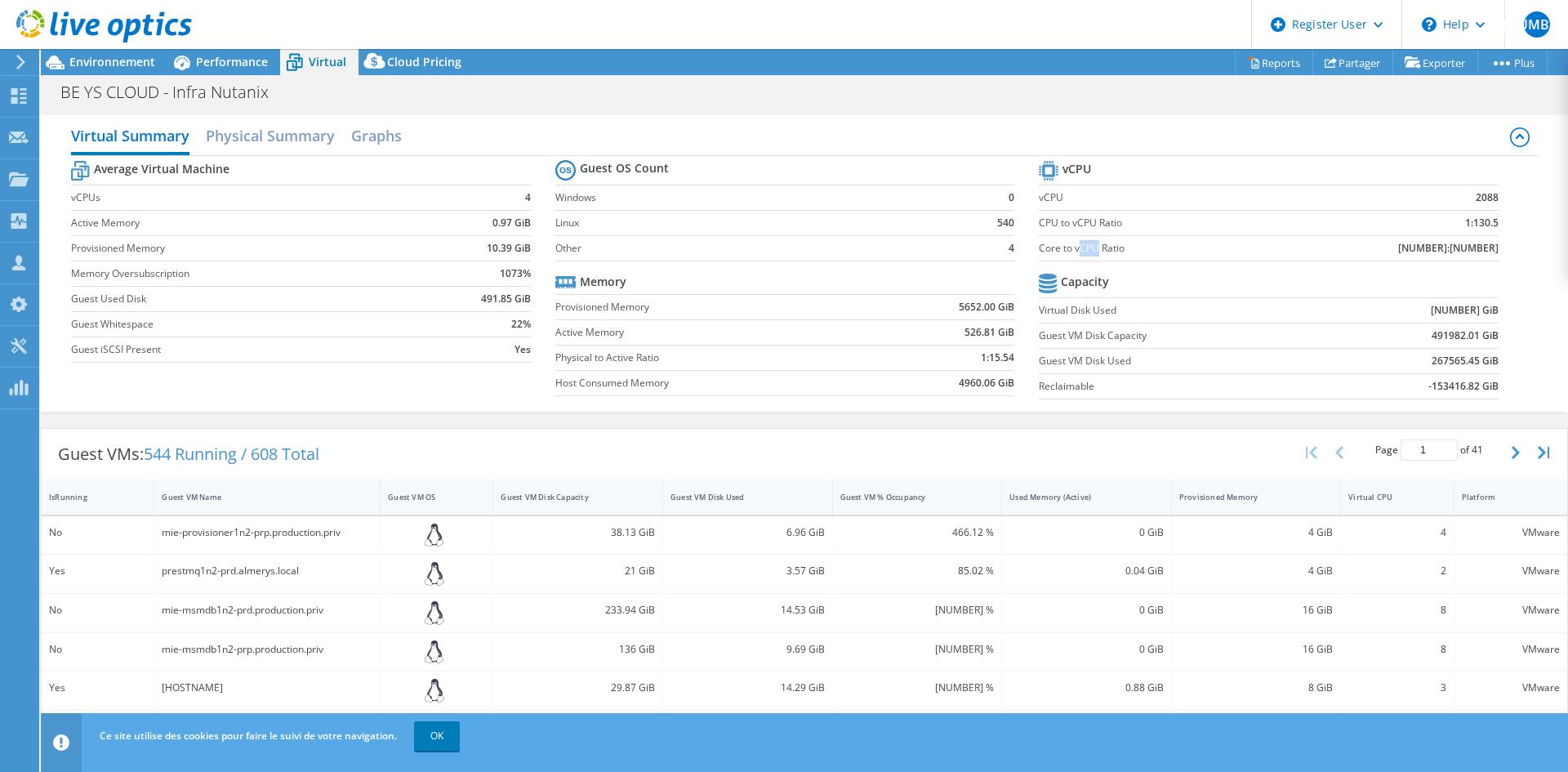 drag, startPoint x: 1075, startPoint y: 252, endPoint x: 1088, endPoint y: 252, distance: 13 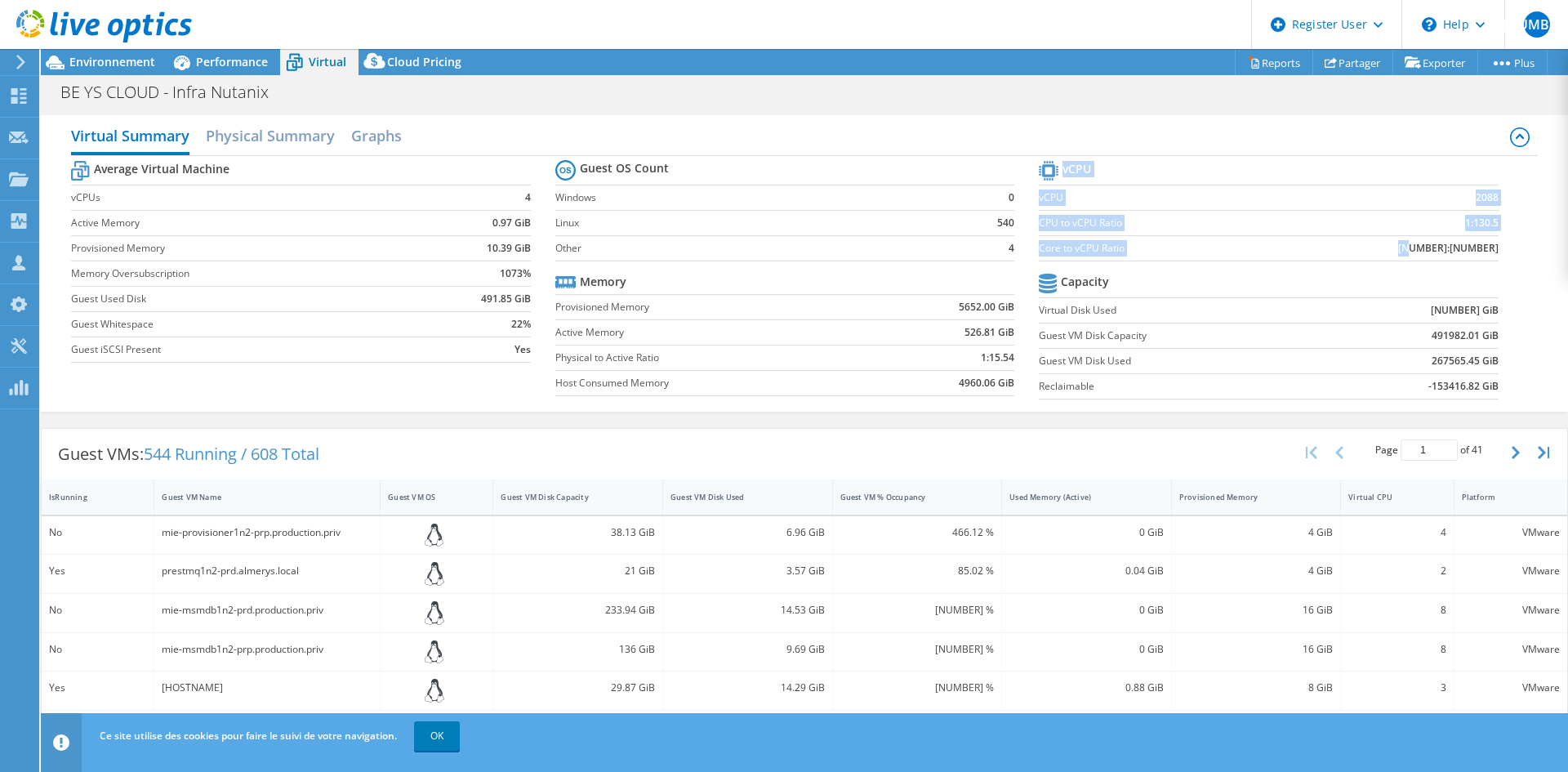 drag, startPoint x: 1467, startPoint y: 252, endPoint x: 1490, endPoint y: 257, distance: 23.5372 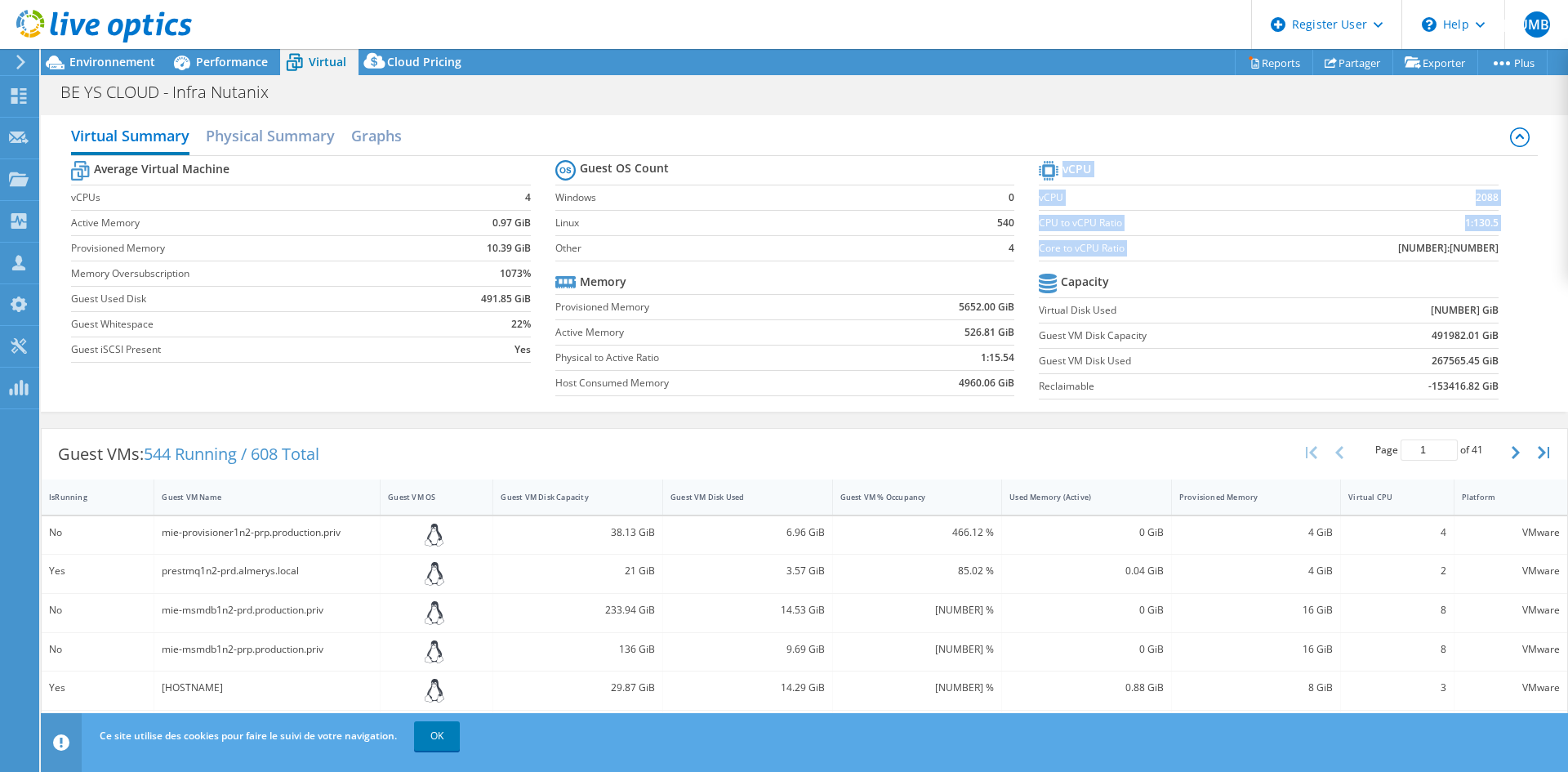 drag, startPoint x: 1459, startPoint y: 248, endPoint x: 1490, endPoint y: 257, distance: 32.280025 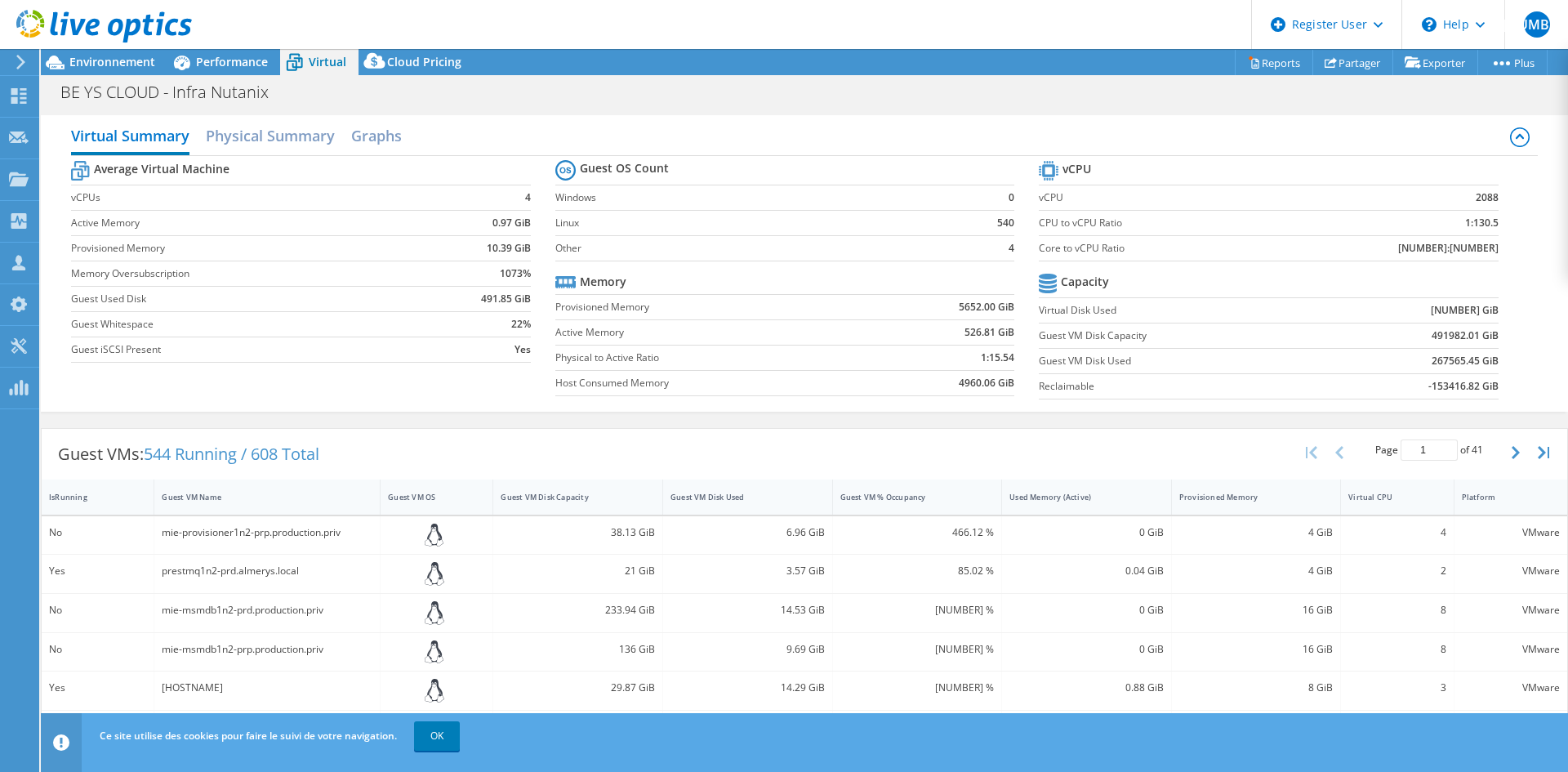 click on "2088" at bounding box center [1487, 198] 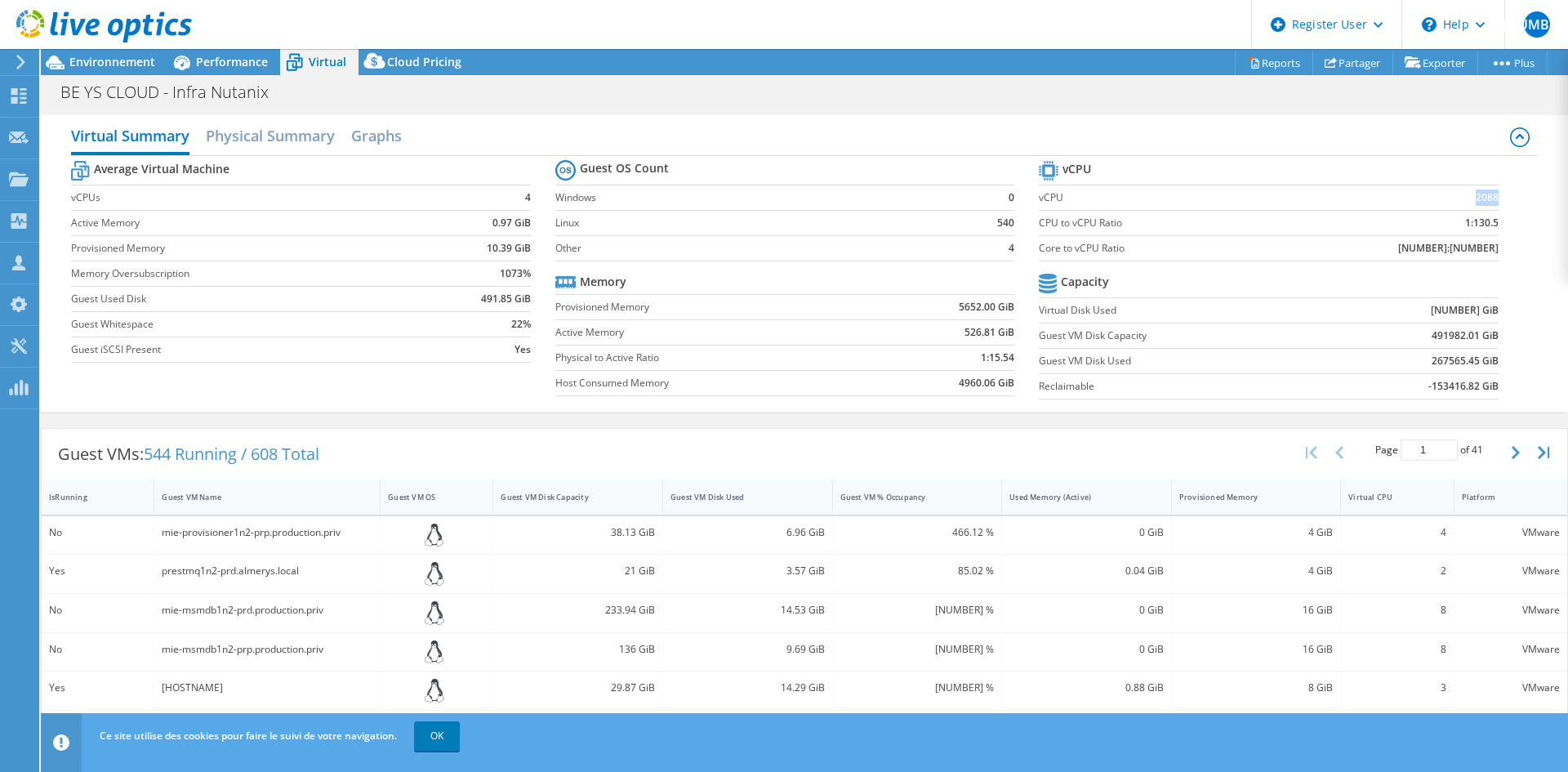 click on "2088" at bounding box center [1487, 198] 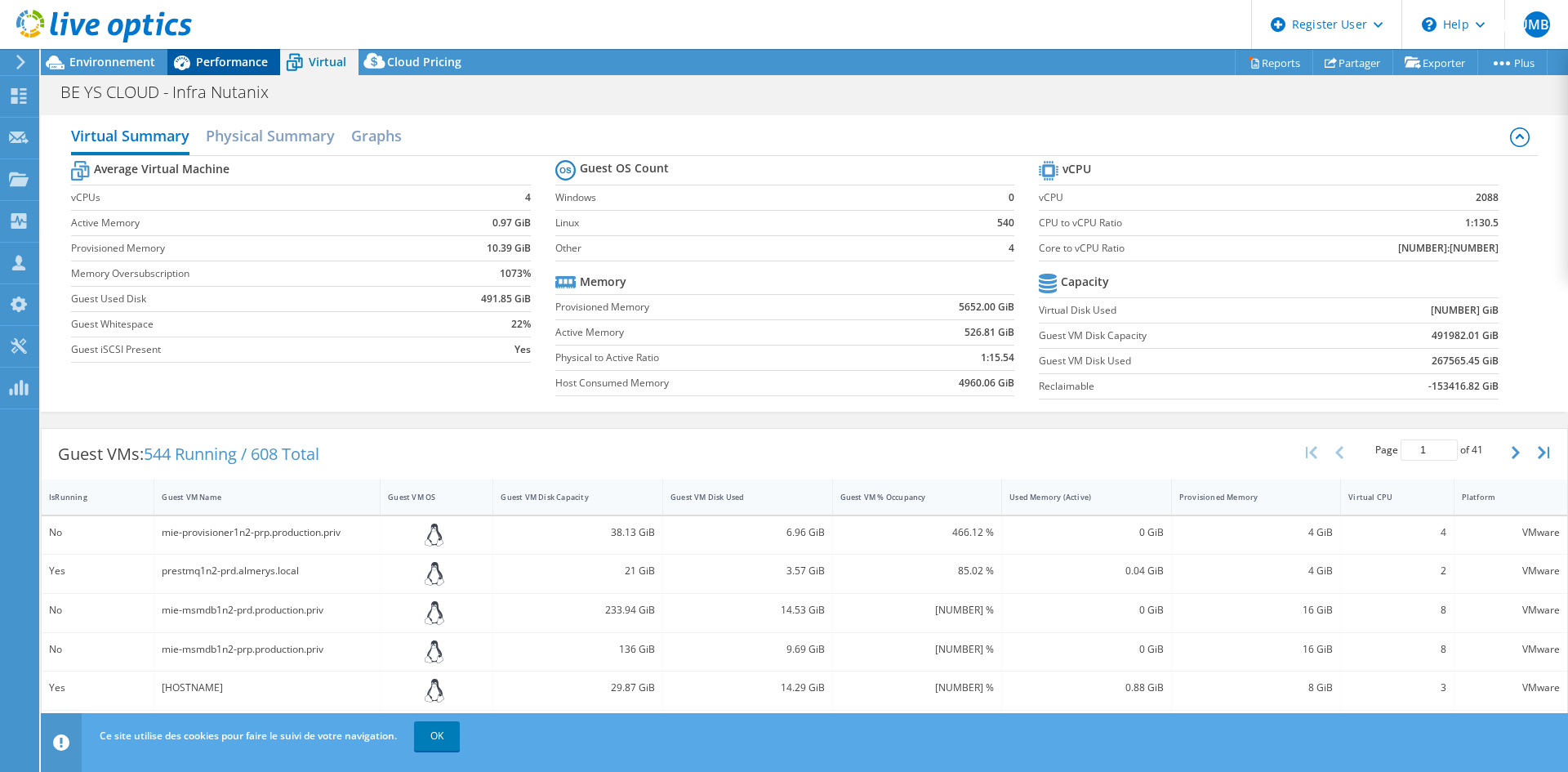 click on "Performance" at bounding box center (232, 61) 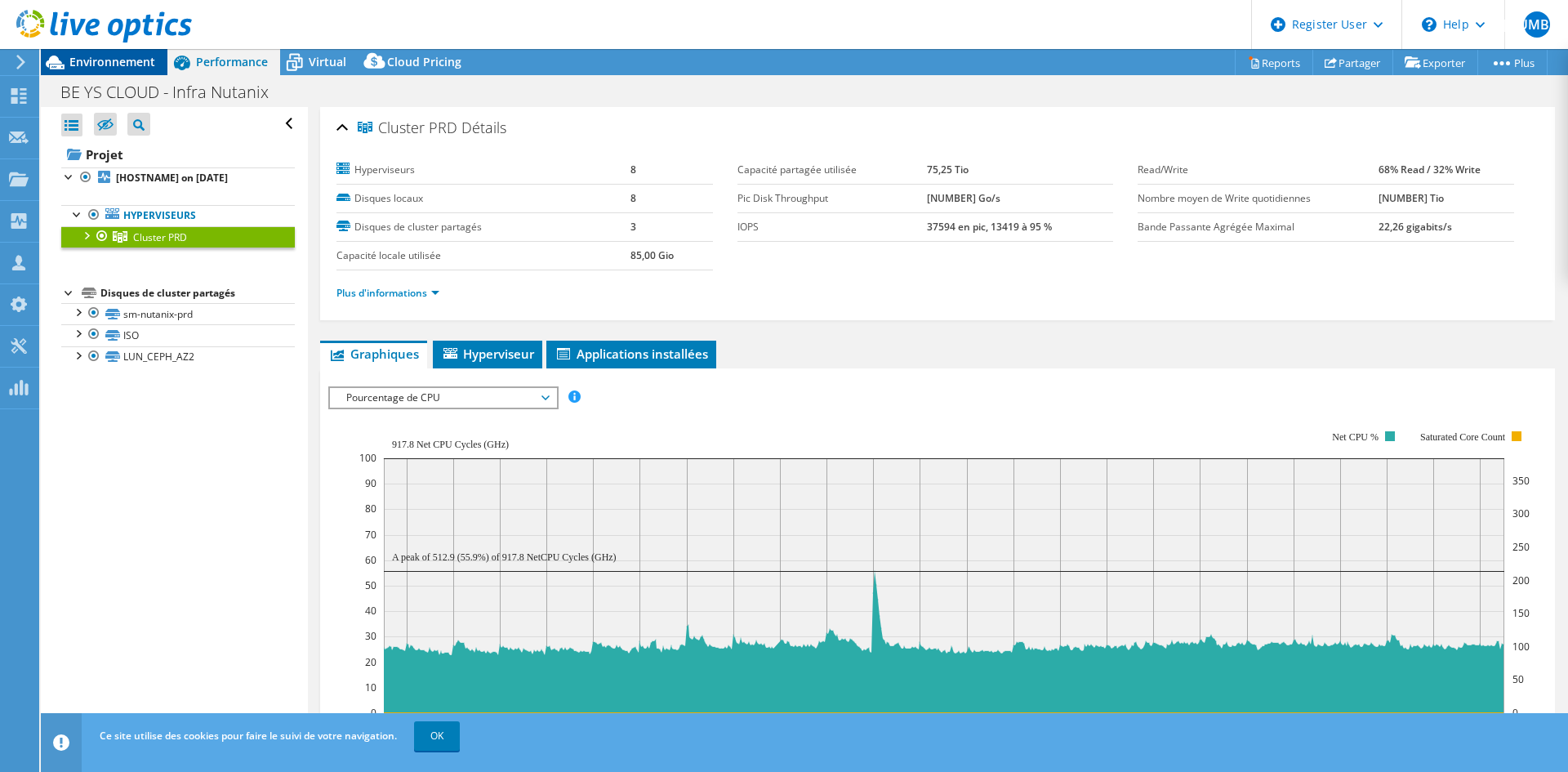 click on "Environnement" at bounding box center (112, 61) 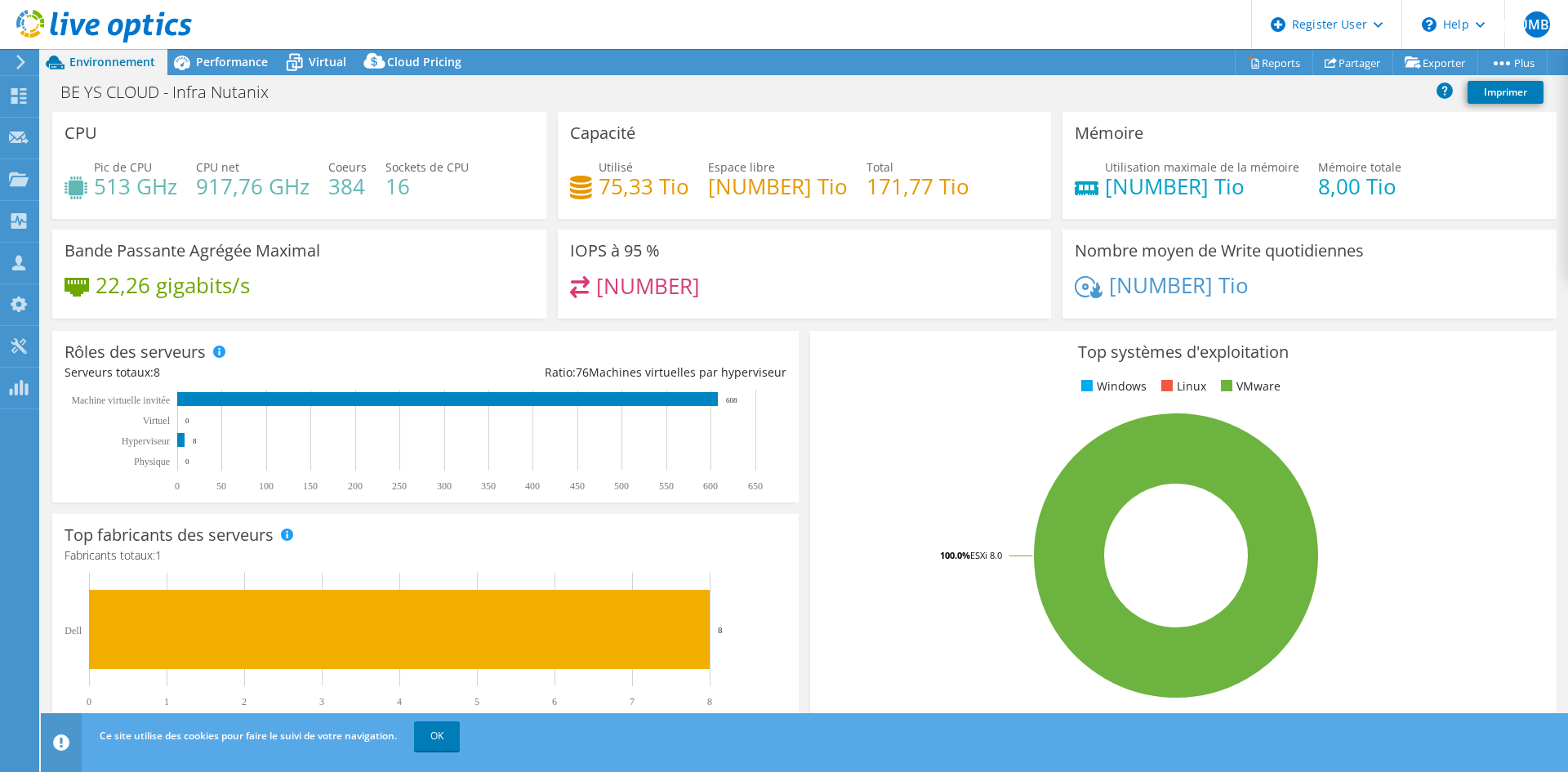 click on "Performance" at bounding box center [224, 62] 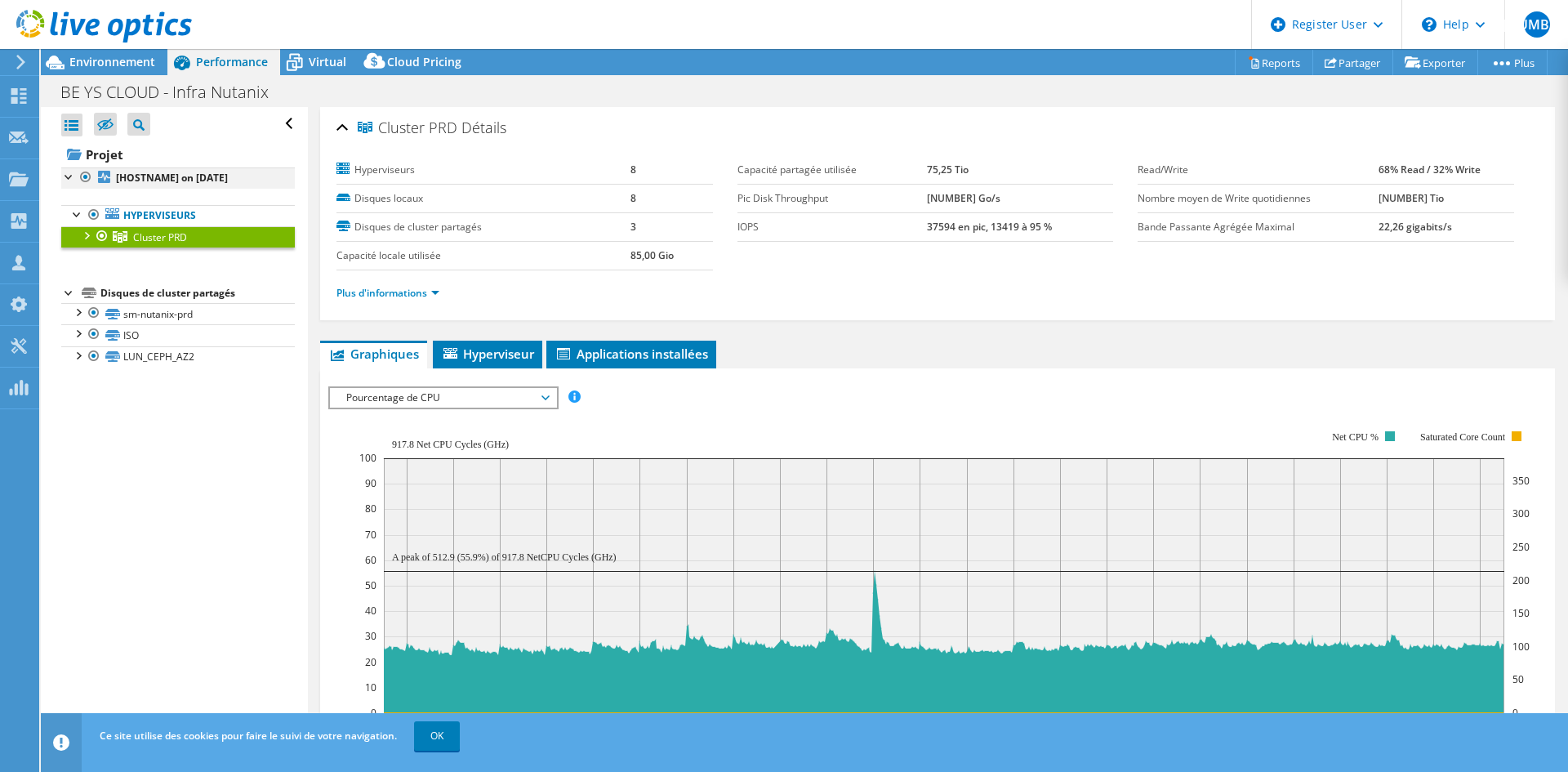 click at bounding box center (69, 176) 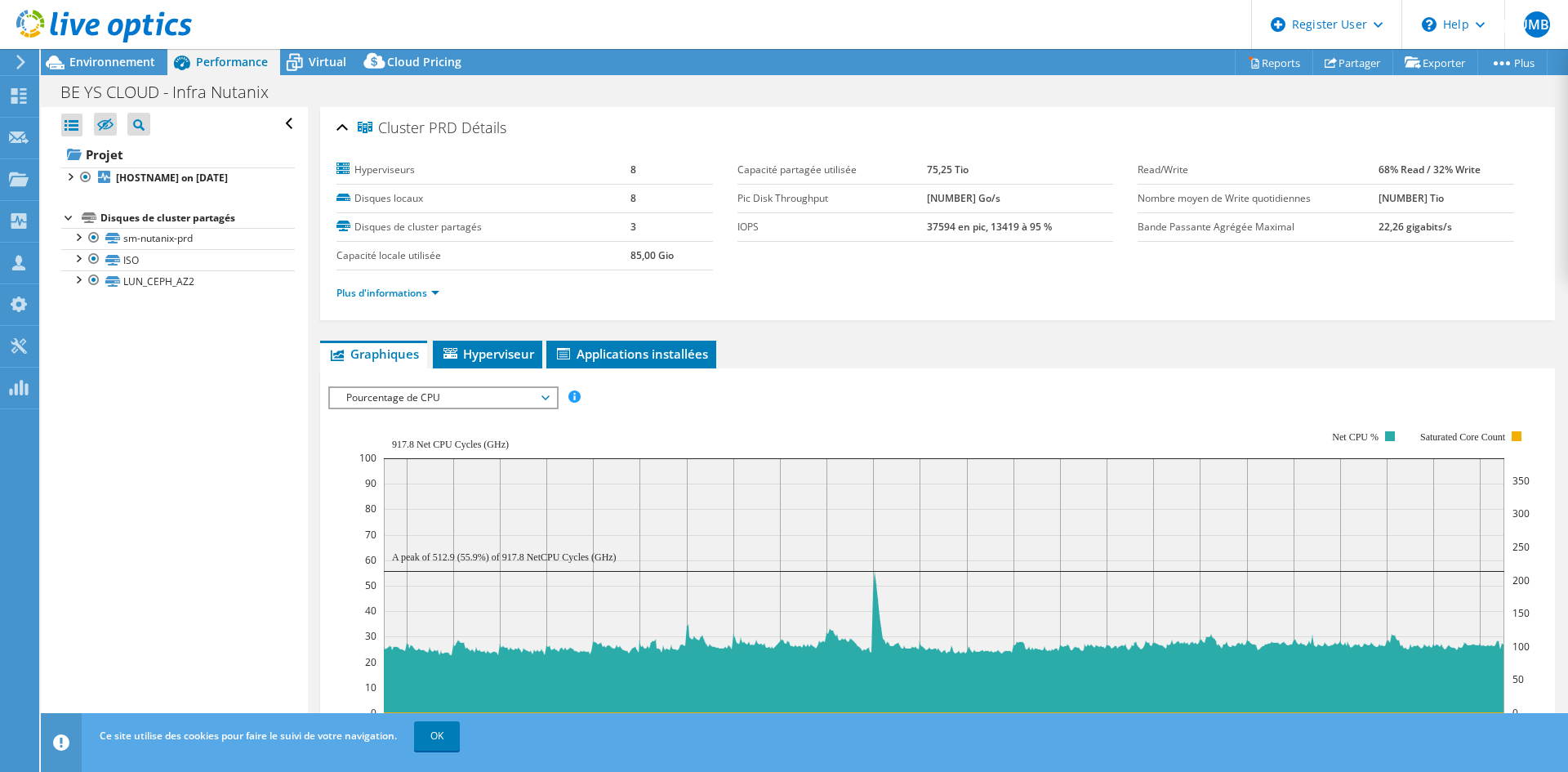 drag, startPoint x: 73, startPoint y: 176, endPoint x: 127, endPoint y: 208, distance: 62.76942 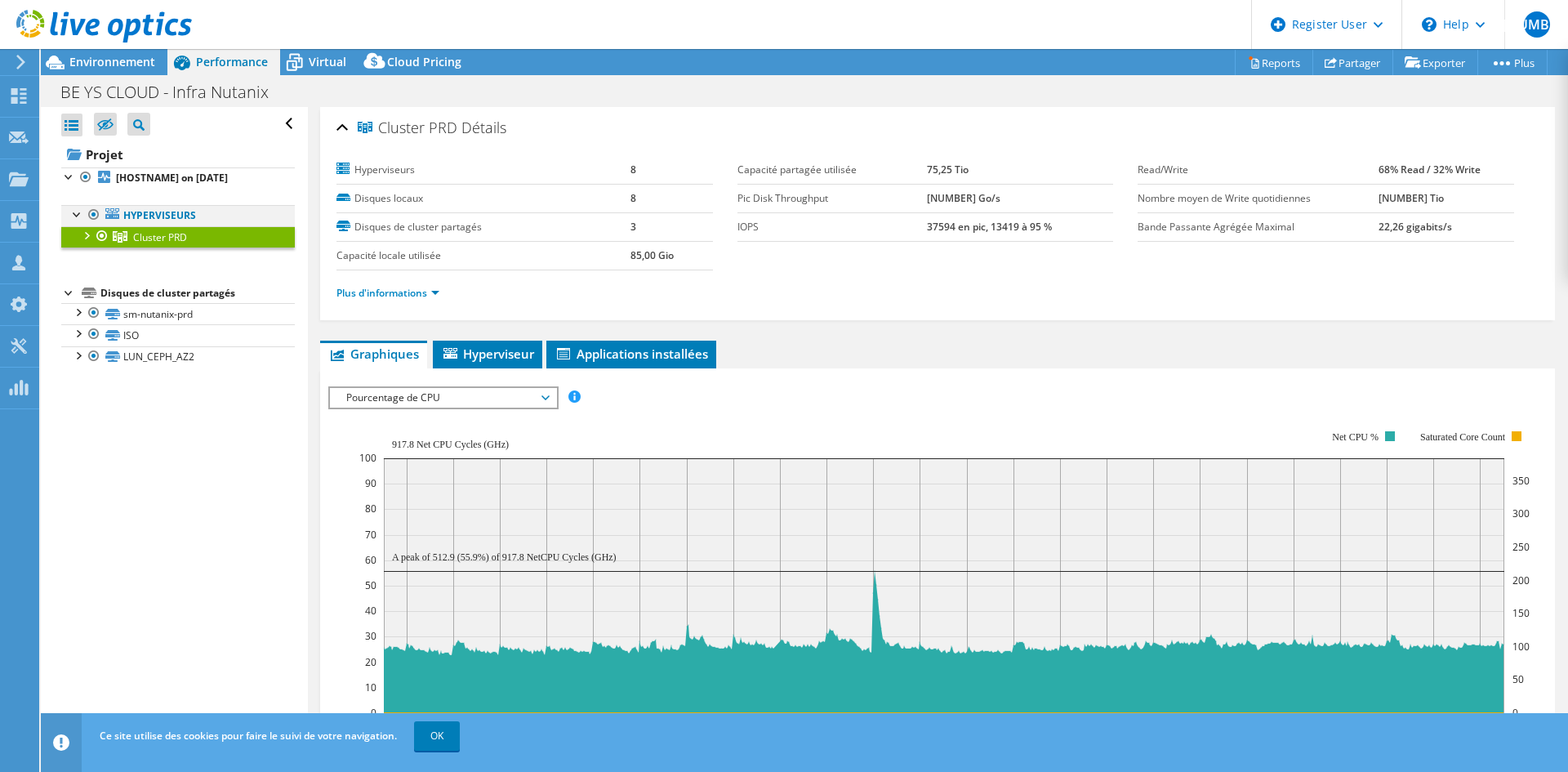 click at bounding box center (78, 213) 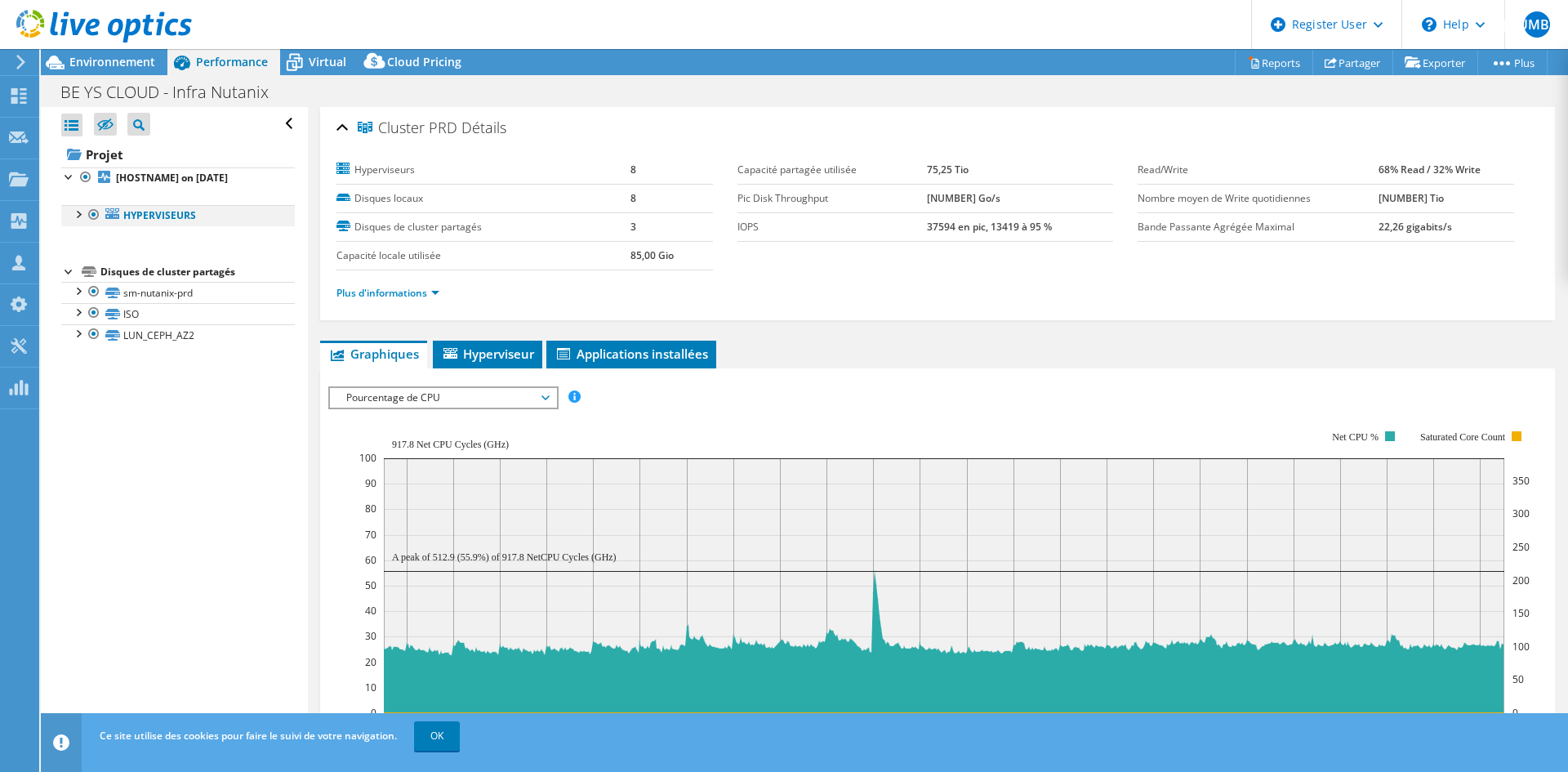 drag, startPoint x: 79, startPoint y: 230, endPoint x: 91, endPoint y: 255, distance: 27.73085 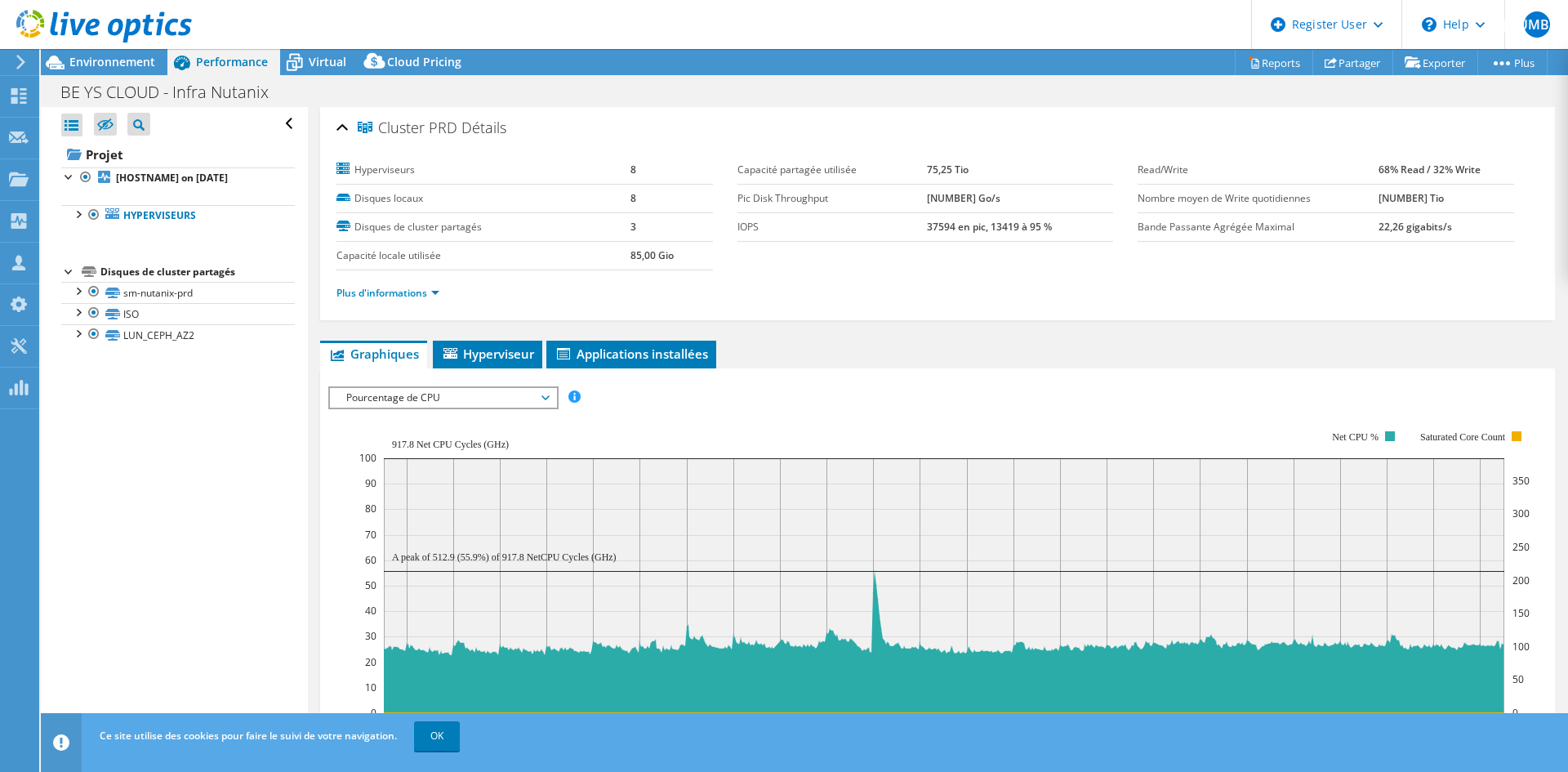 click at bounding box center (78, 213) 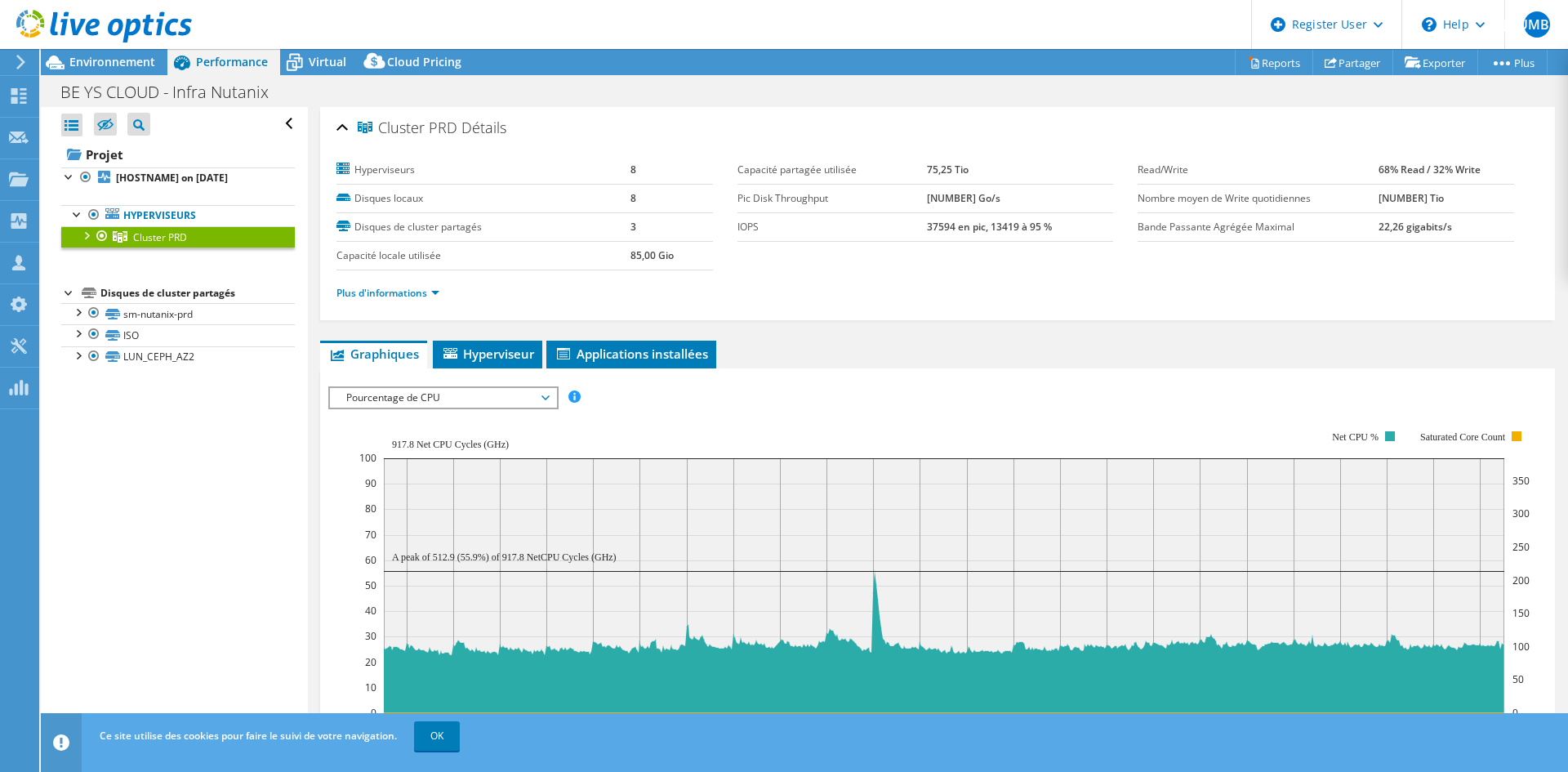 drag, startPoint x: 86, startPoint y: 254, endPoint x: 107, endPoint y: 255, distance: 21.023796 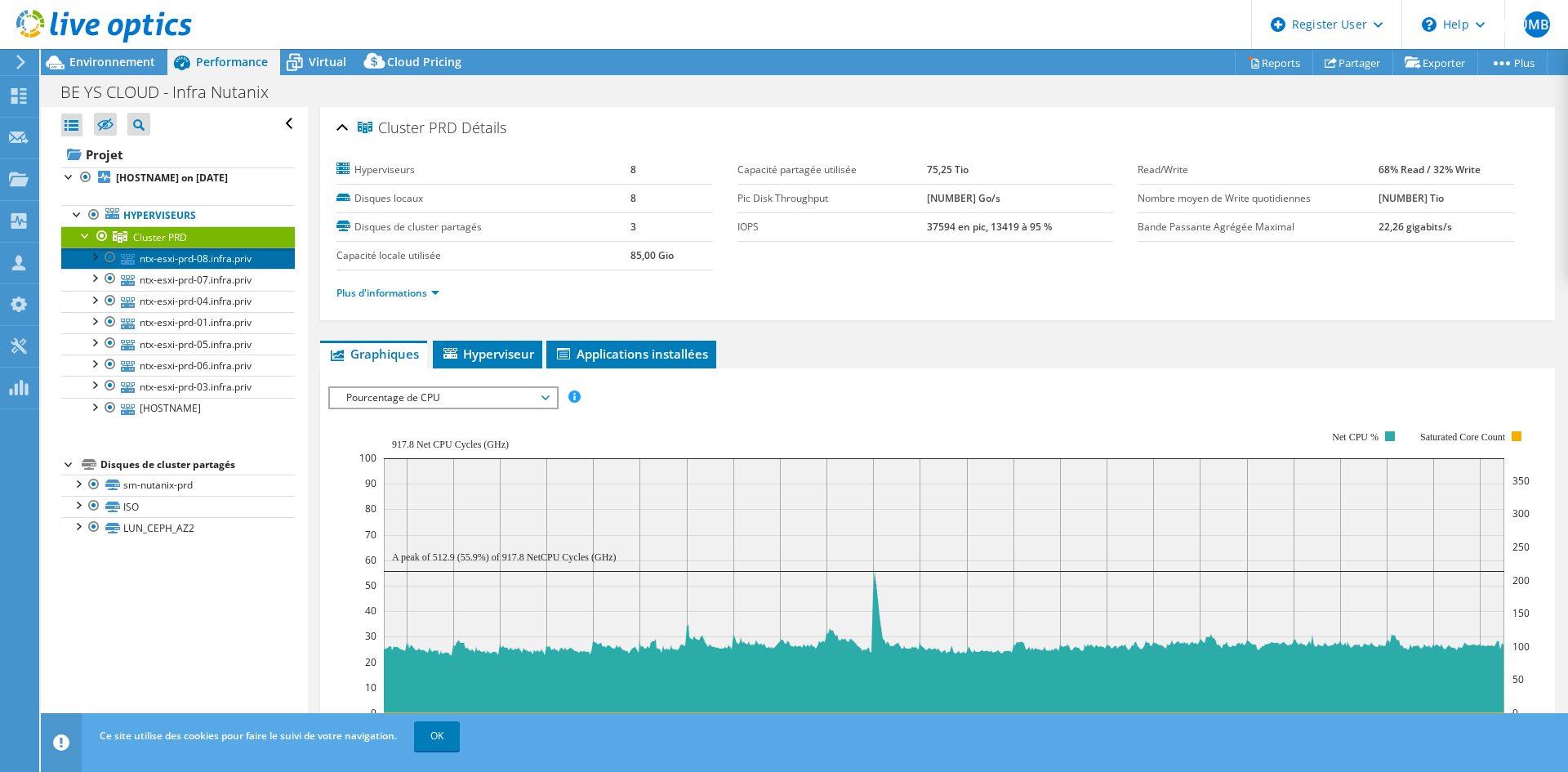 click on "ntx-esxi-prd-08.infra.priv" at bounding box center [178, 258] 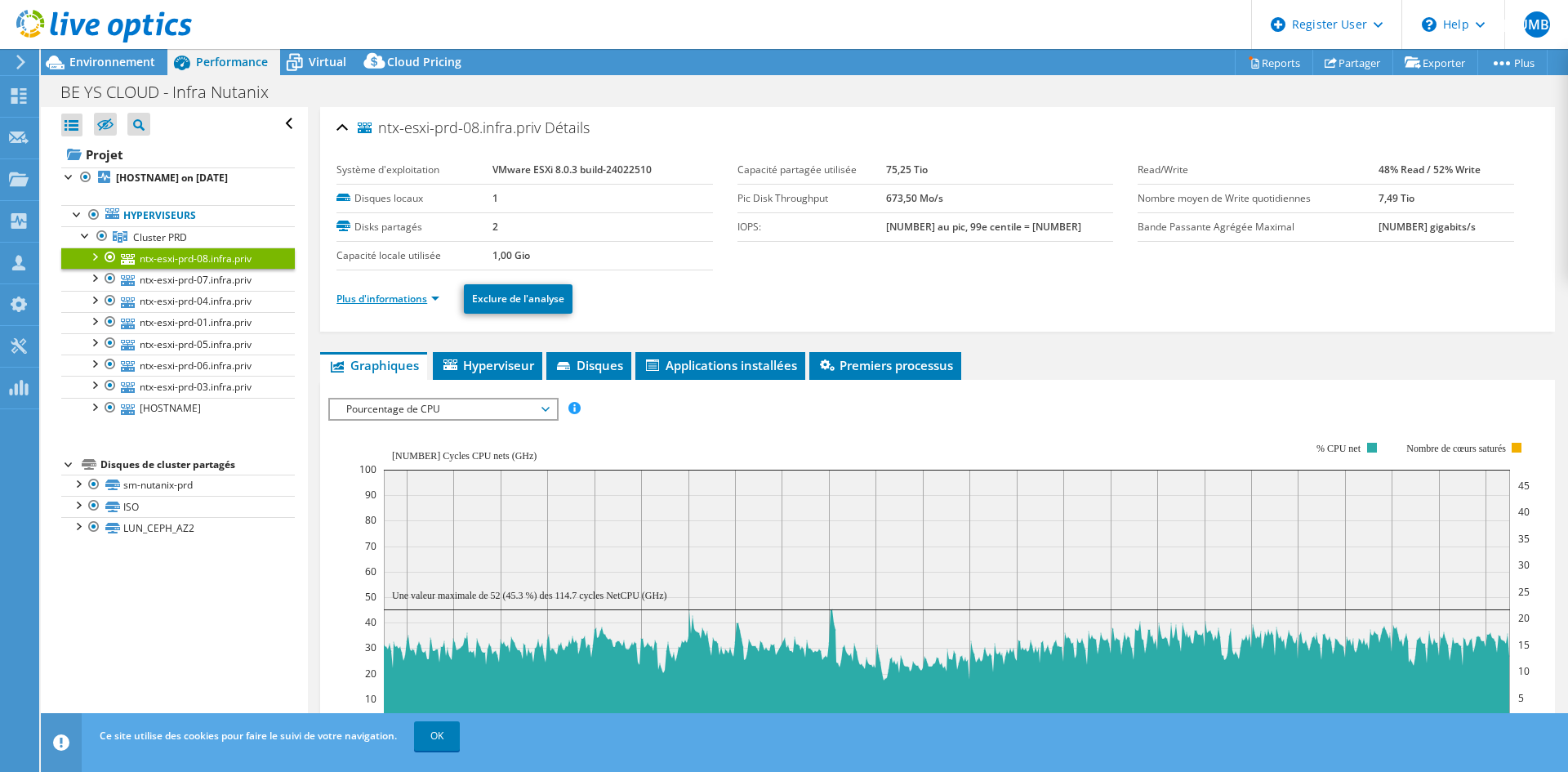 click on "Plus d'informations" at bounding box center (388, 298) 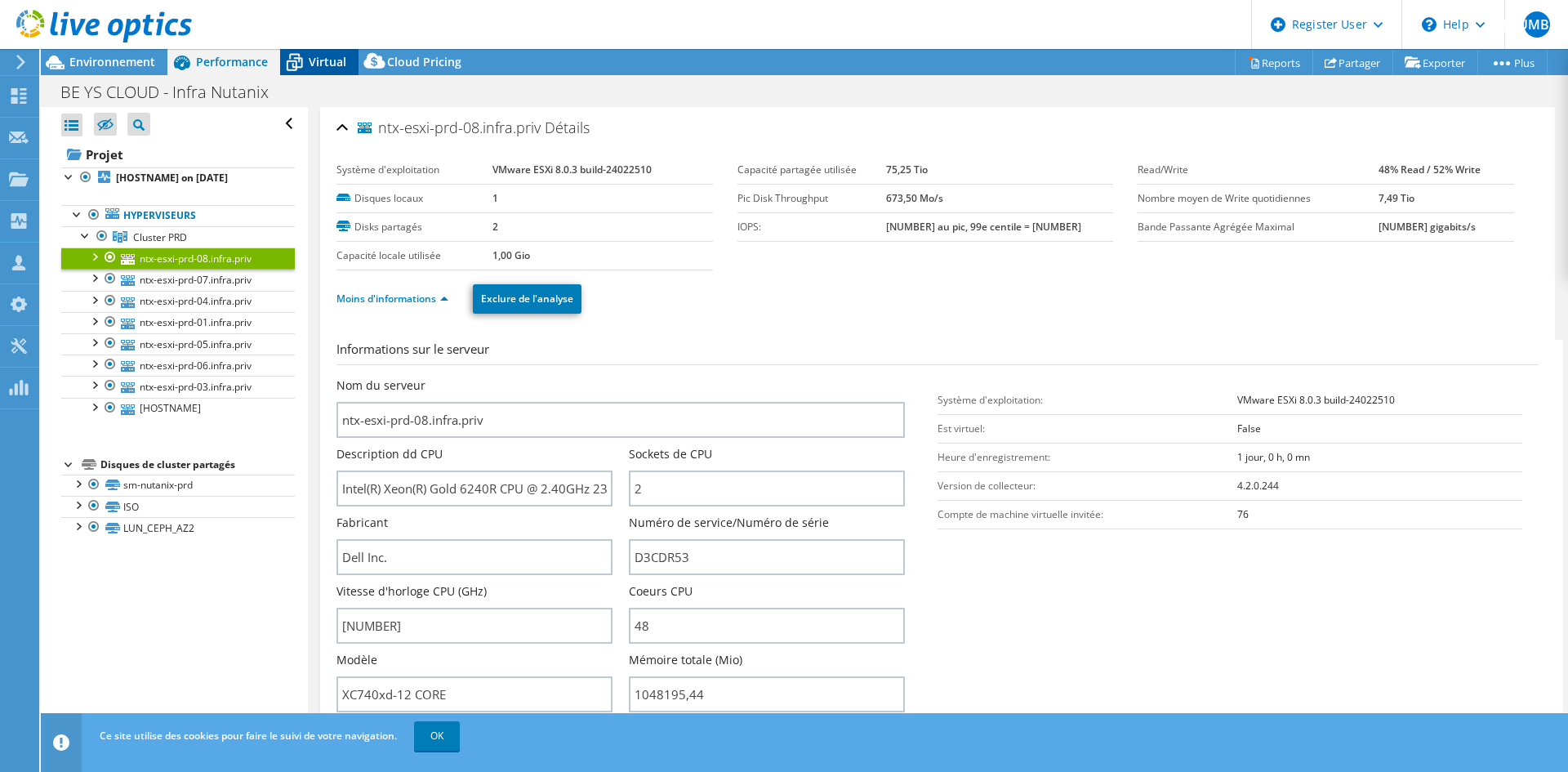 click on "Virtual" at bounding box center (327, 61) 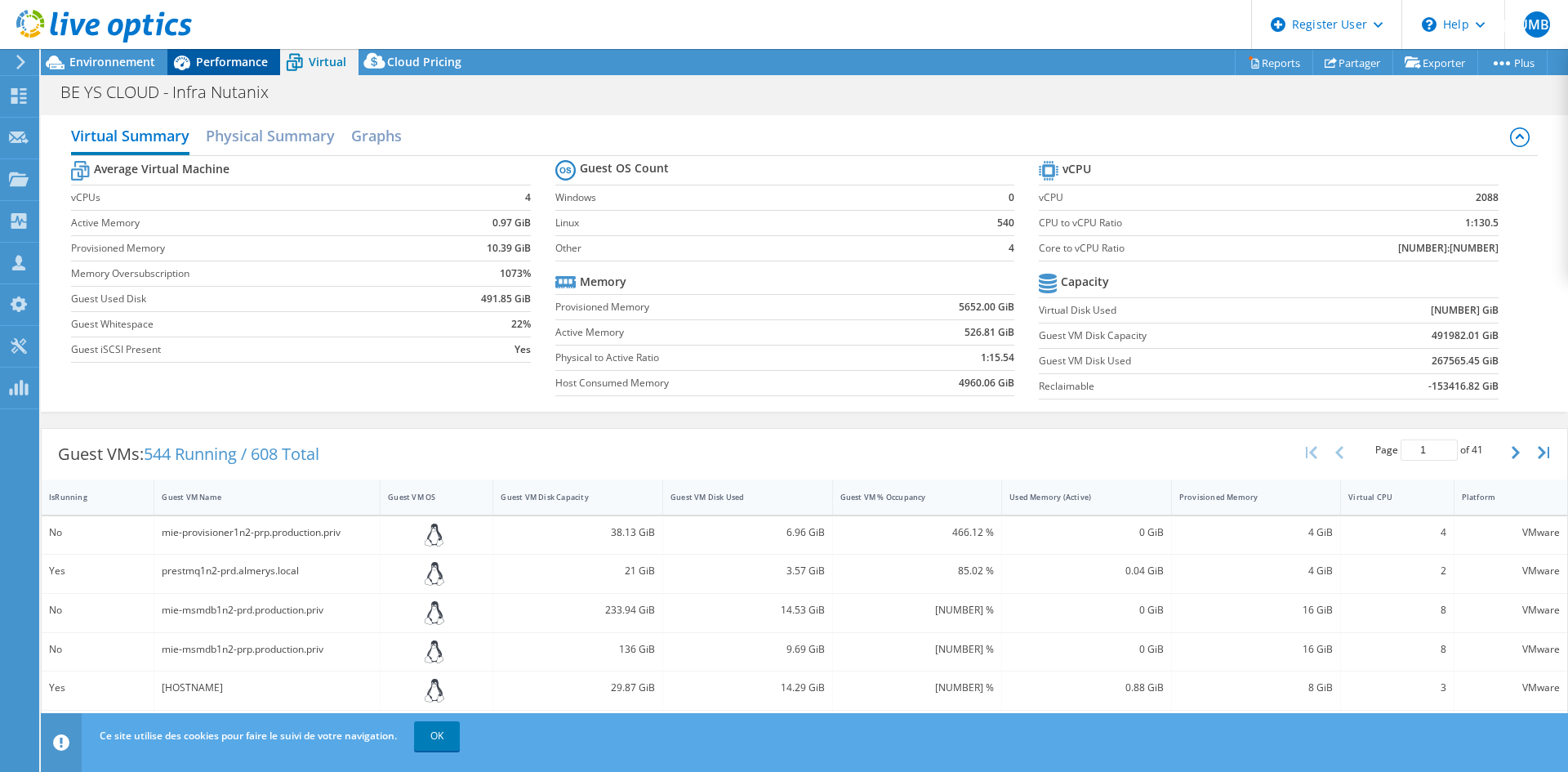 click on "Performance" at bounding box center [232, 61] 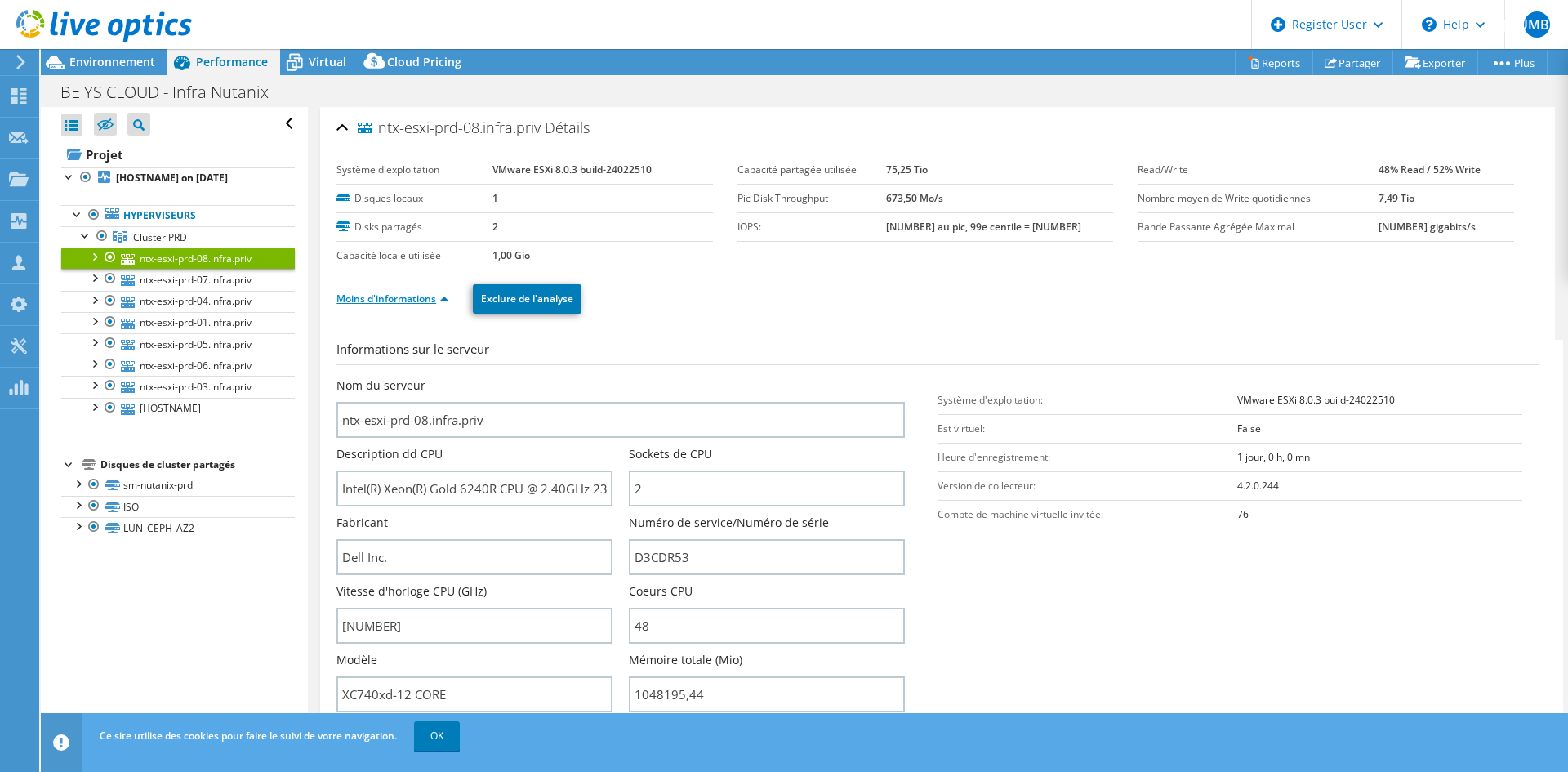 click on "Moins d'informations" at bounding box center (392, 298) 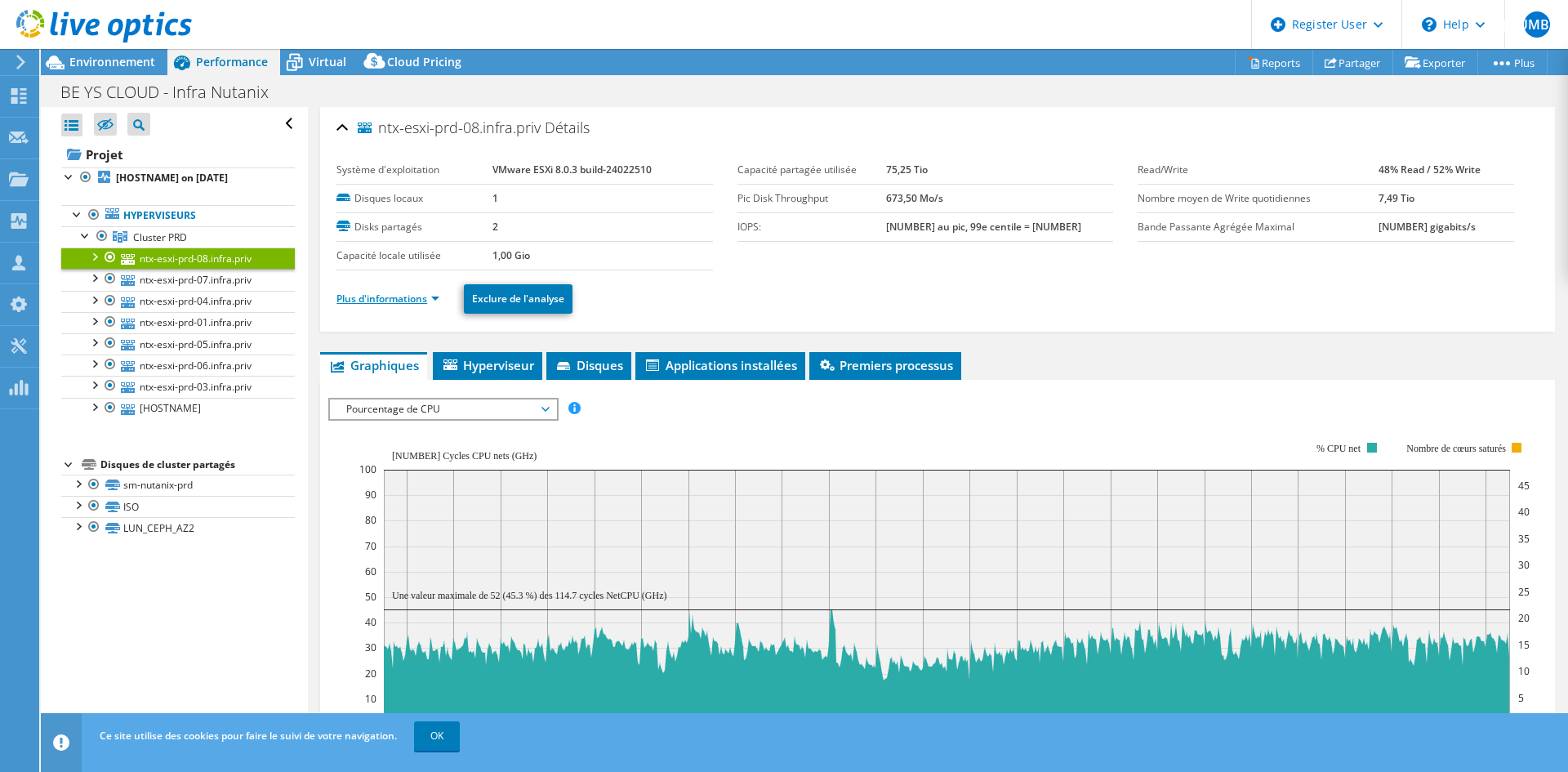 click on "Plus d'informations" at bounding box center [388, 298] 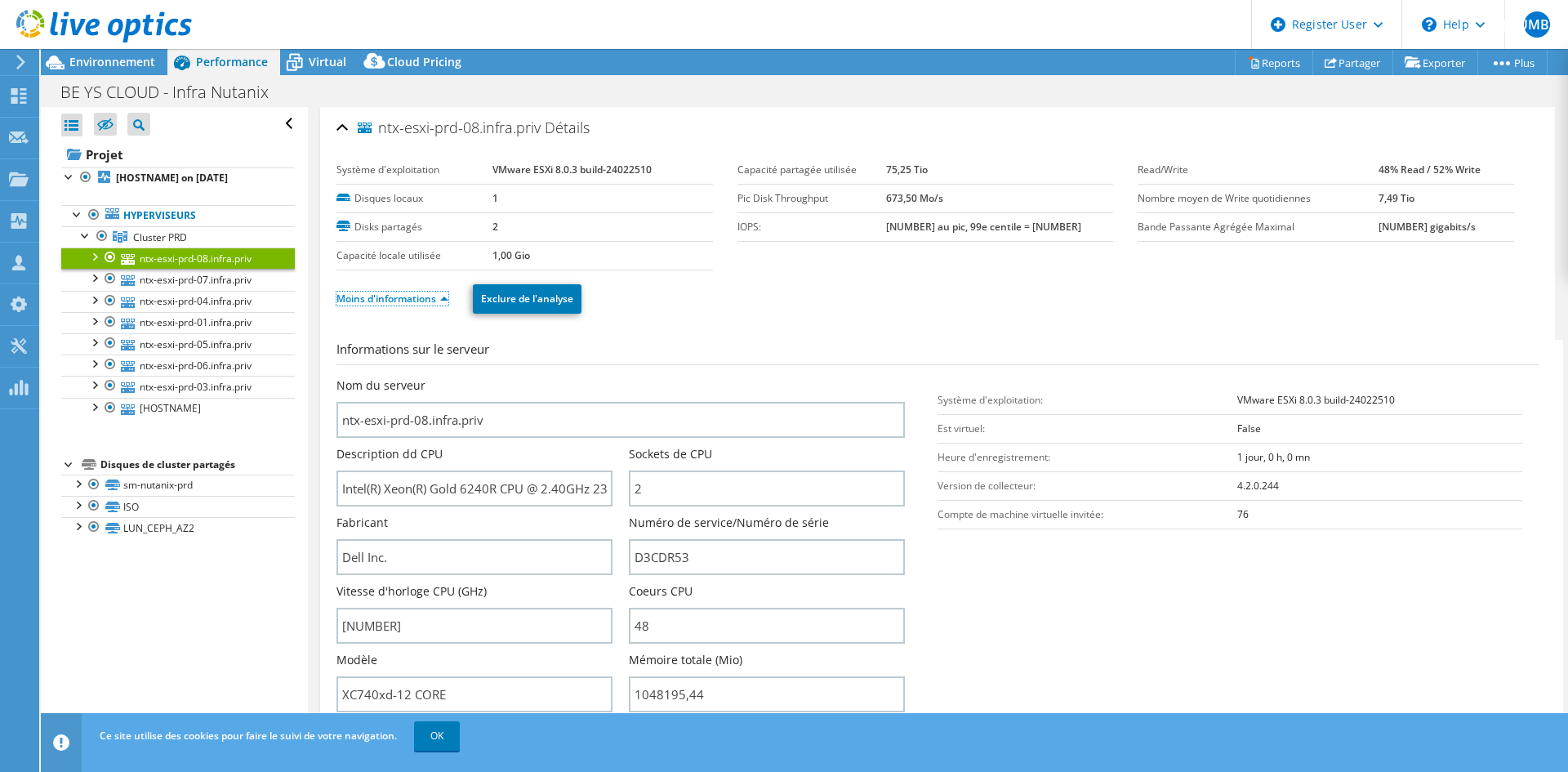 scroll, scrollTop: 82, scrollLeft: 0, axis: vertical 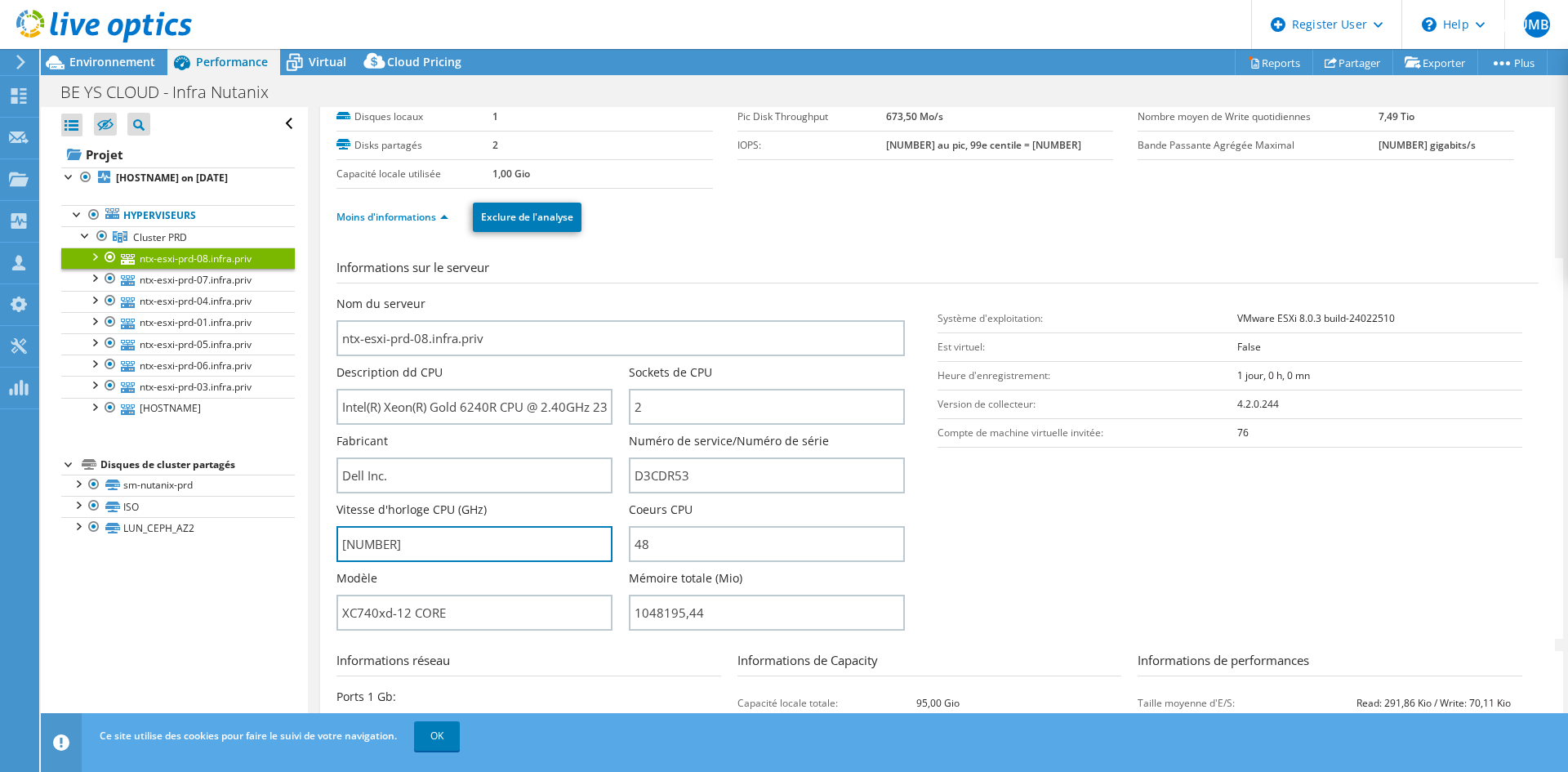 drag, startPoint x: 389, startPoint y: 540, endPoint x: 336, endPoint y: 547, distance: 53.460266 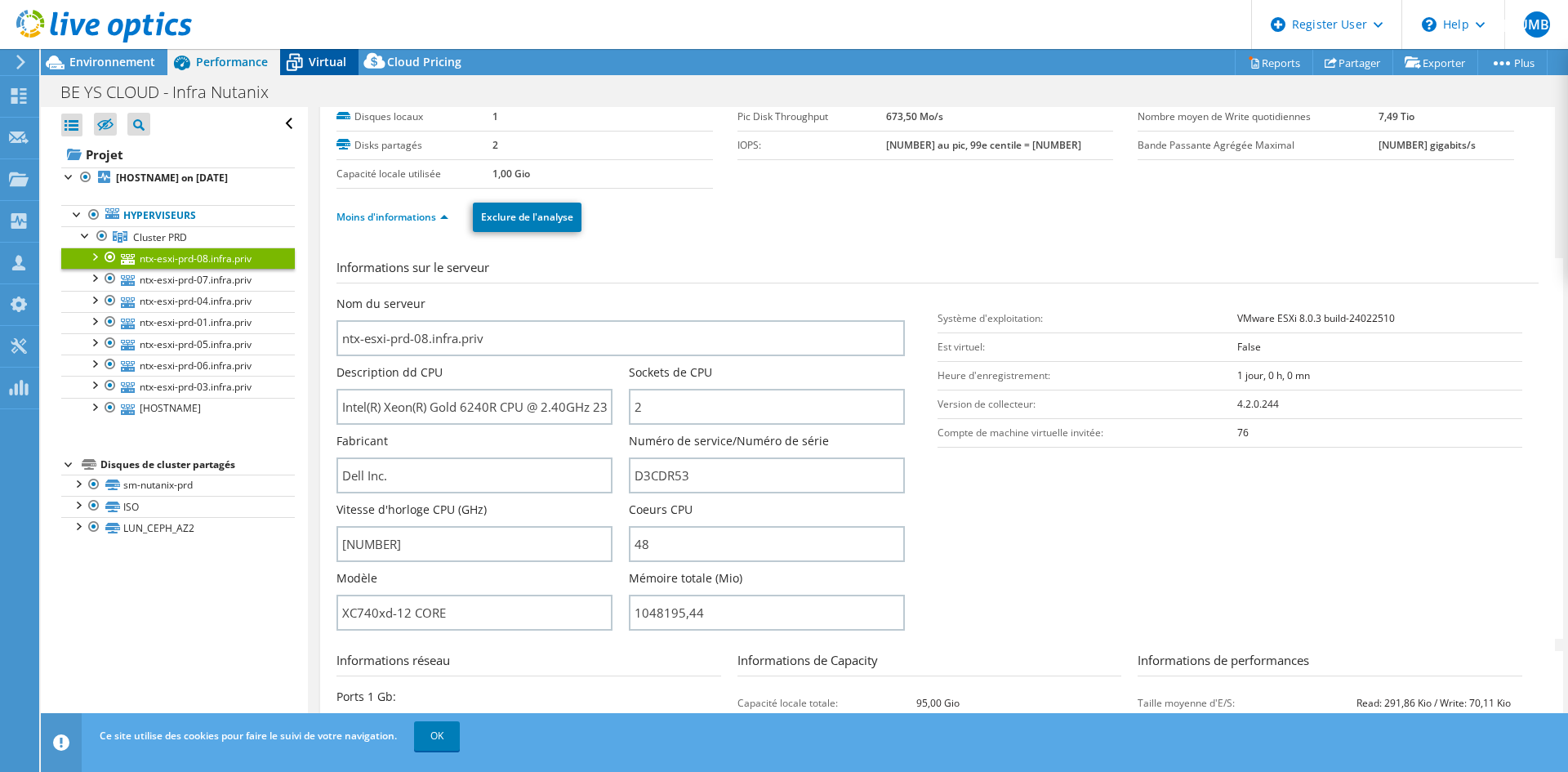 type on "239" 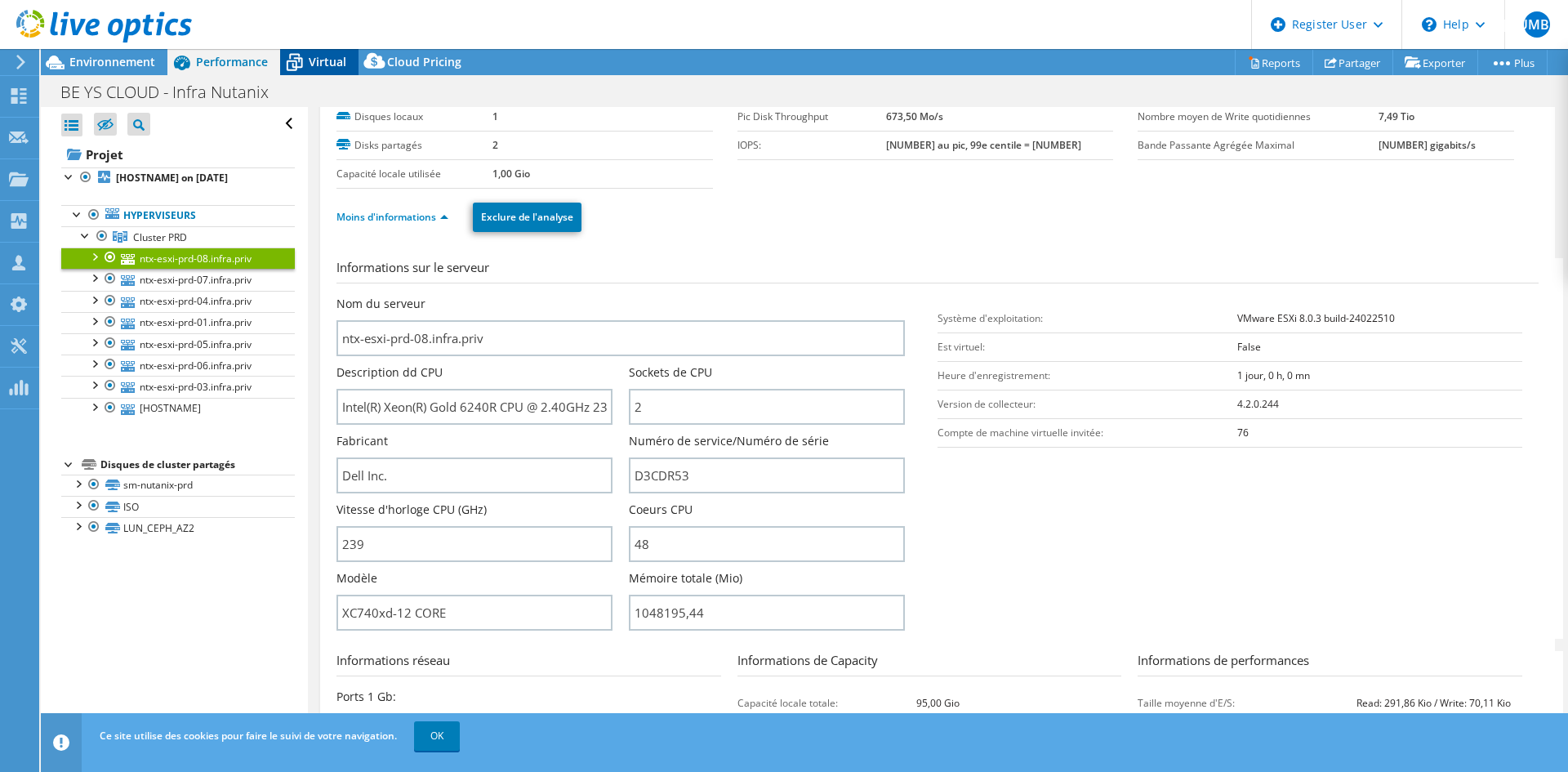 click on "Virtual" at bounding box center (327, 61) 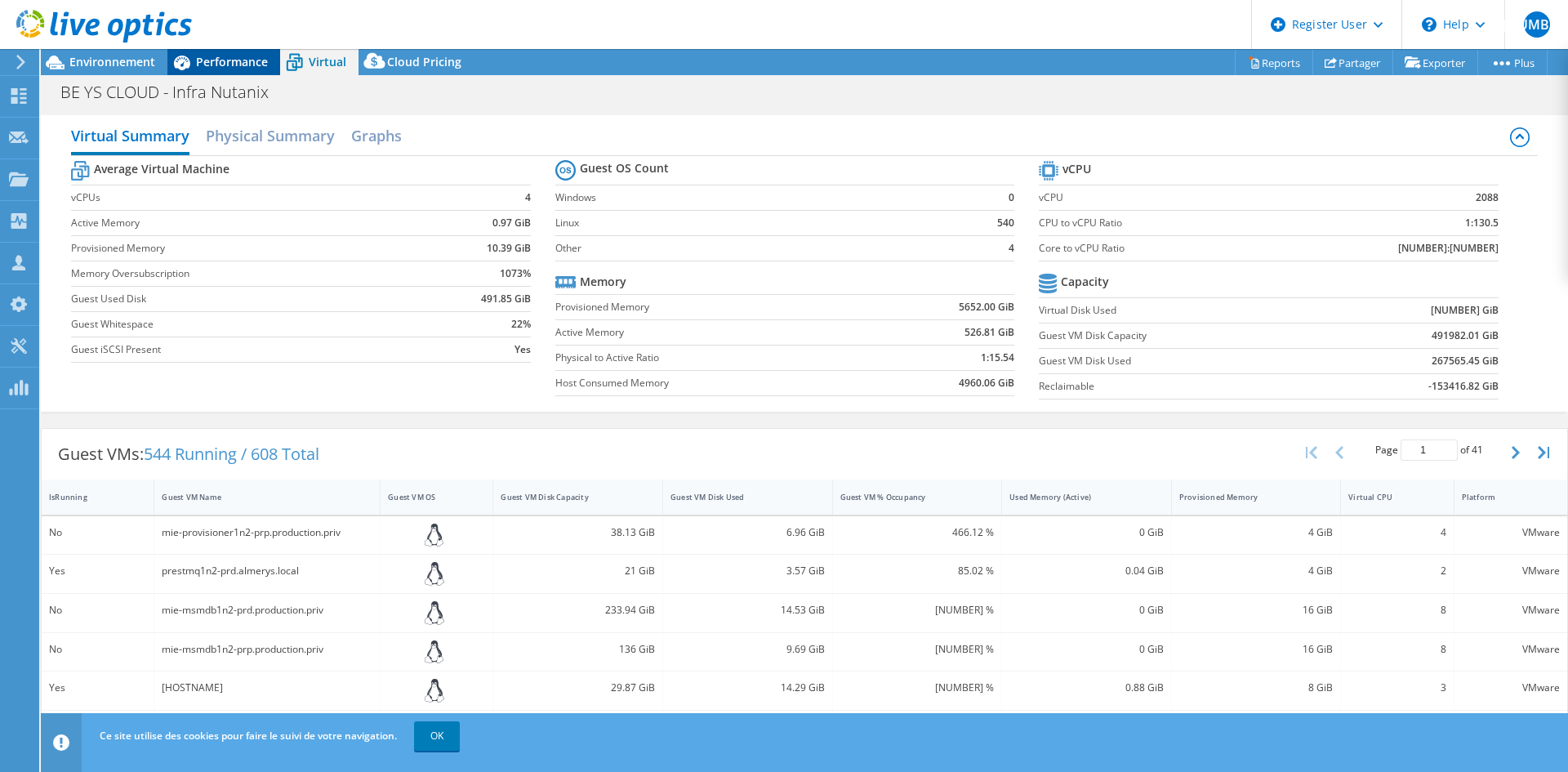 click on "Performance" at bounding box center (232, 61) 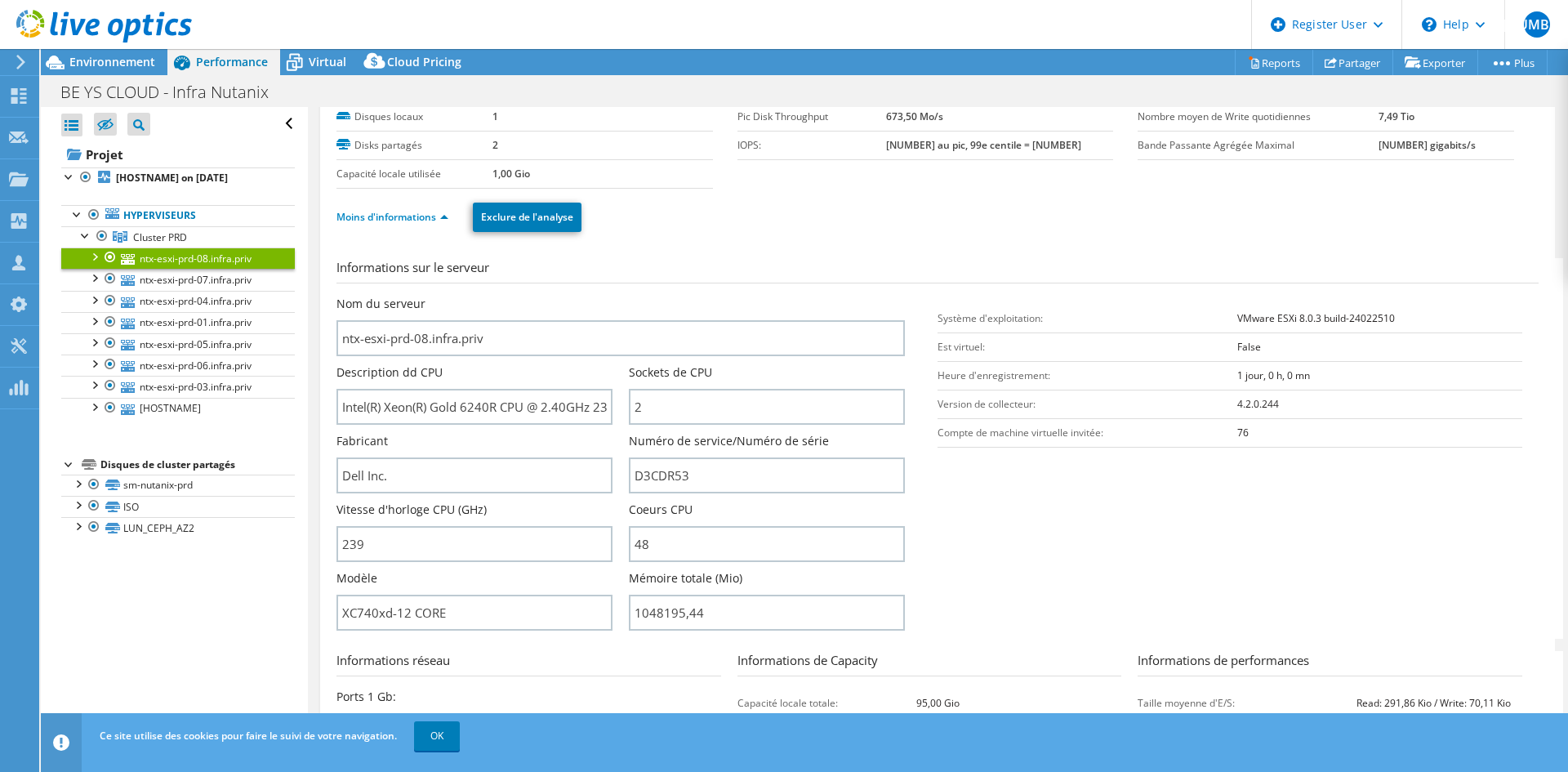 click at bounding box center (96, 27) 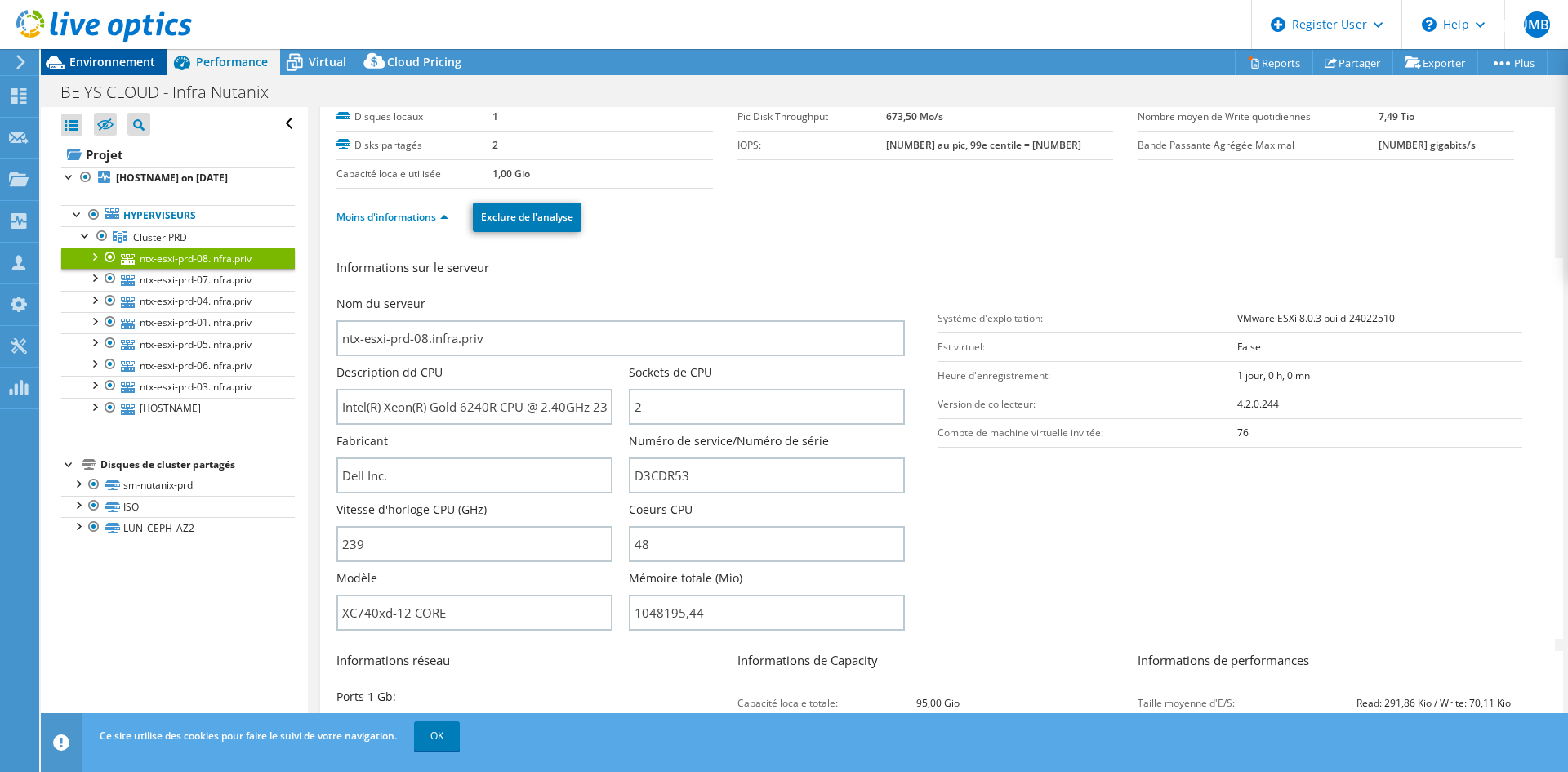 click on "Environnement" at bounding box center [112, 61] 